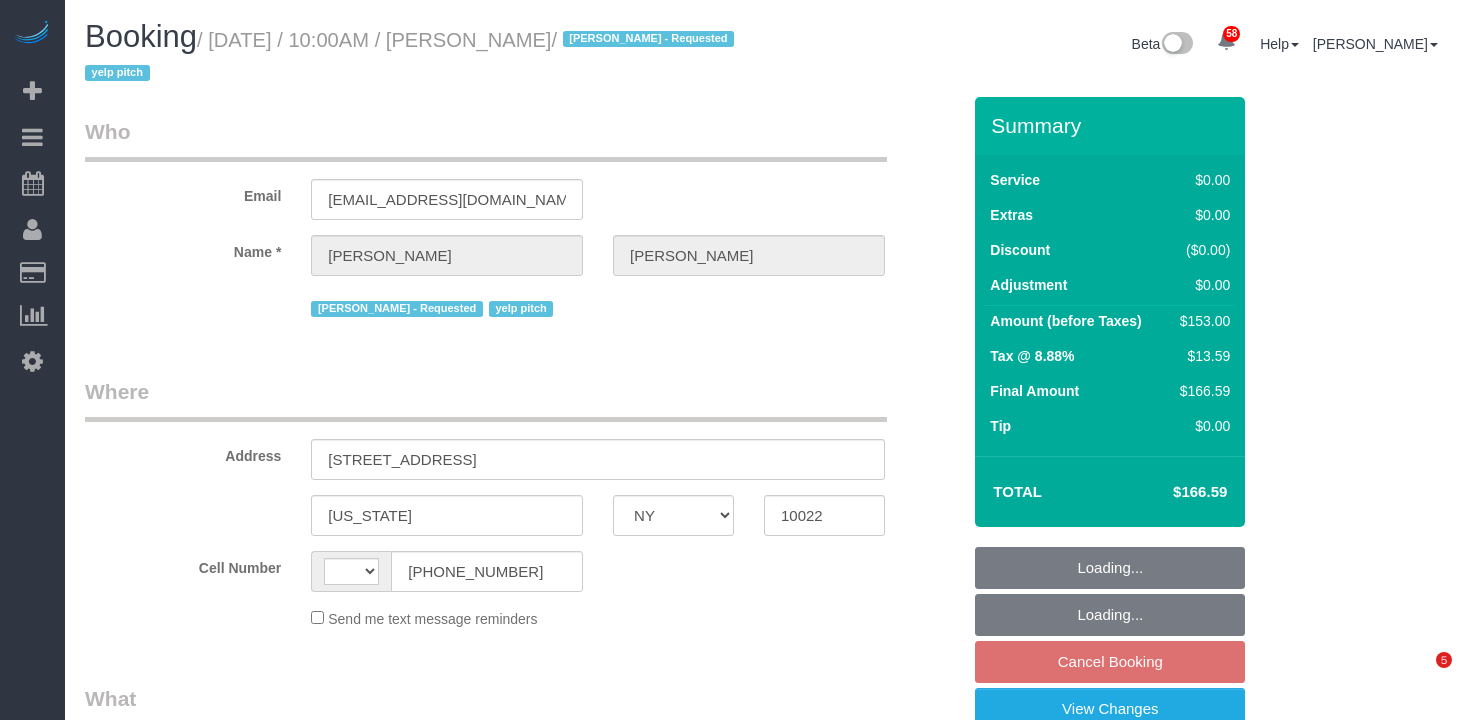 select on "NY" 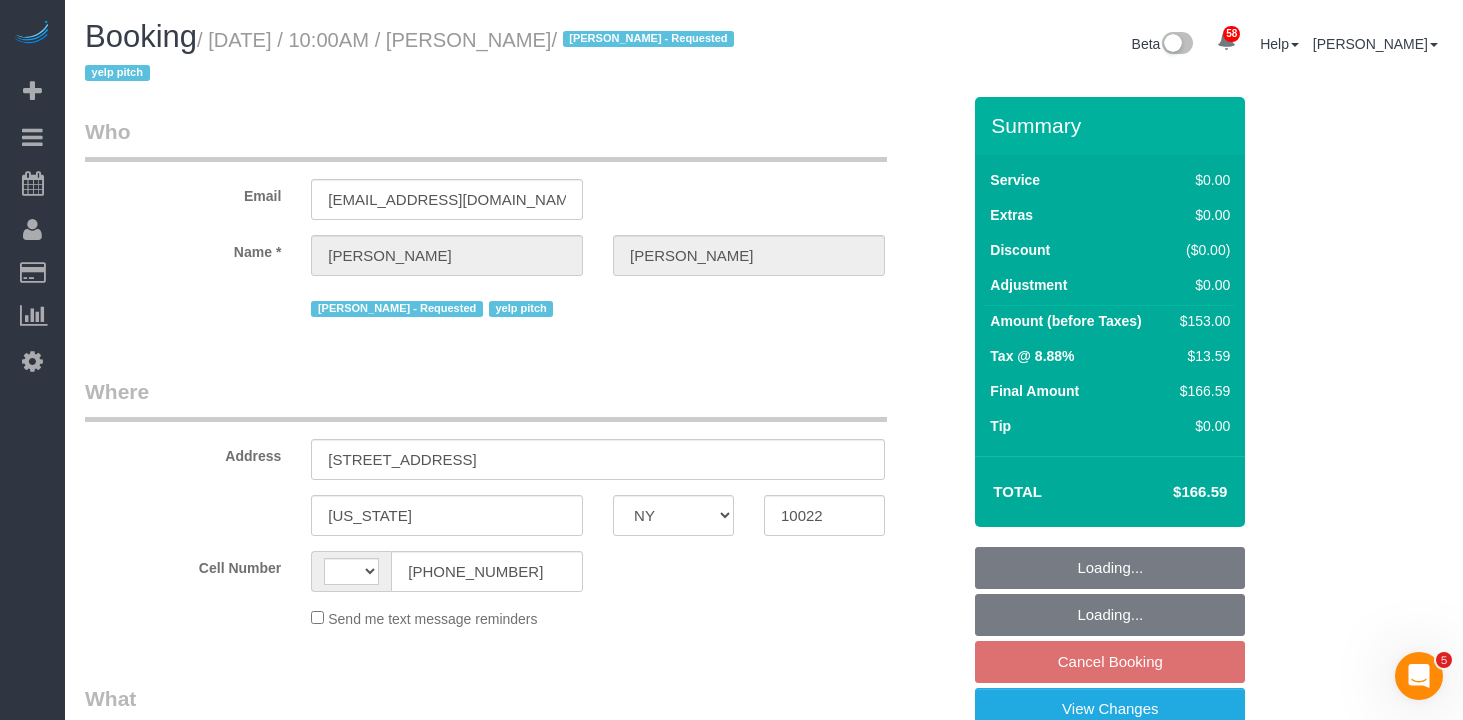 scroll, scrollTop: 0, scrollLeft: 0, axis: both 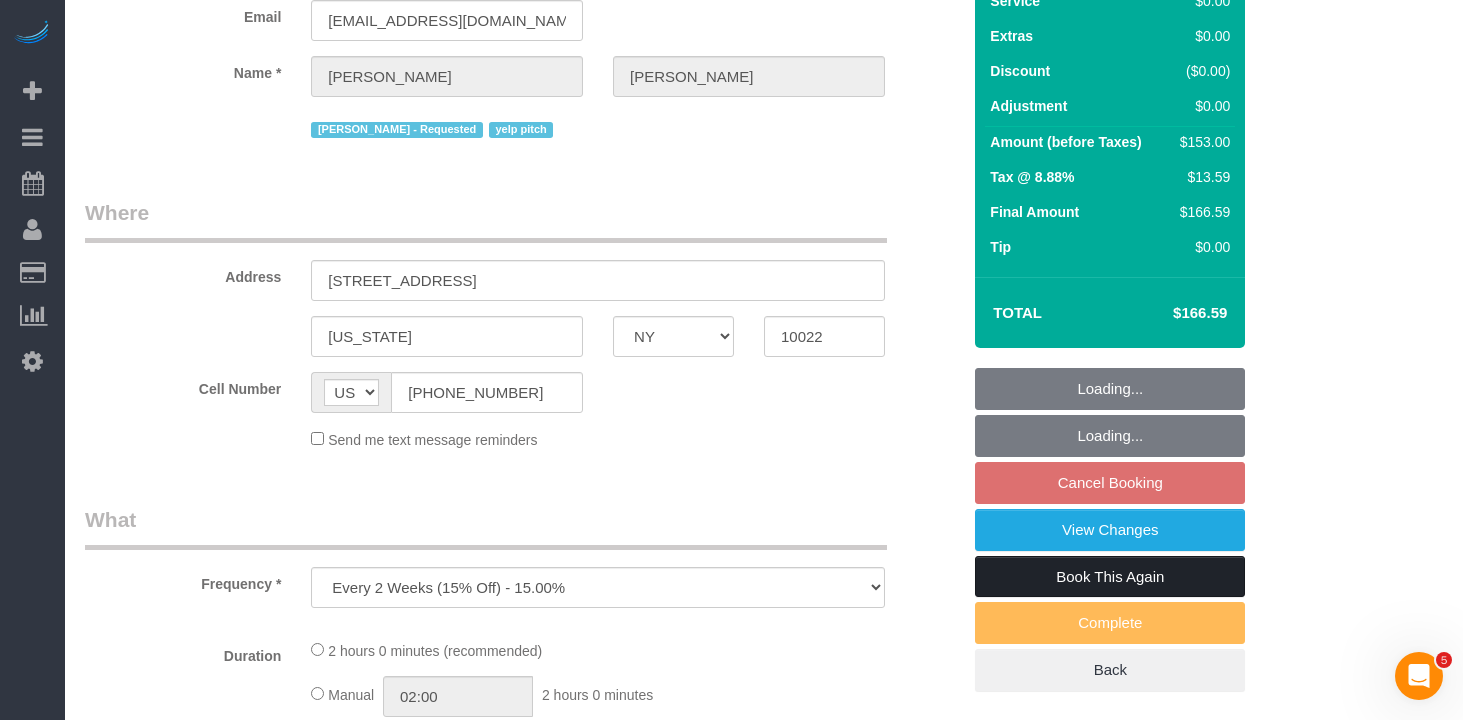 select on "2" 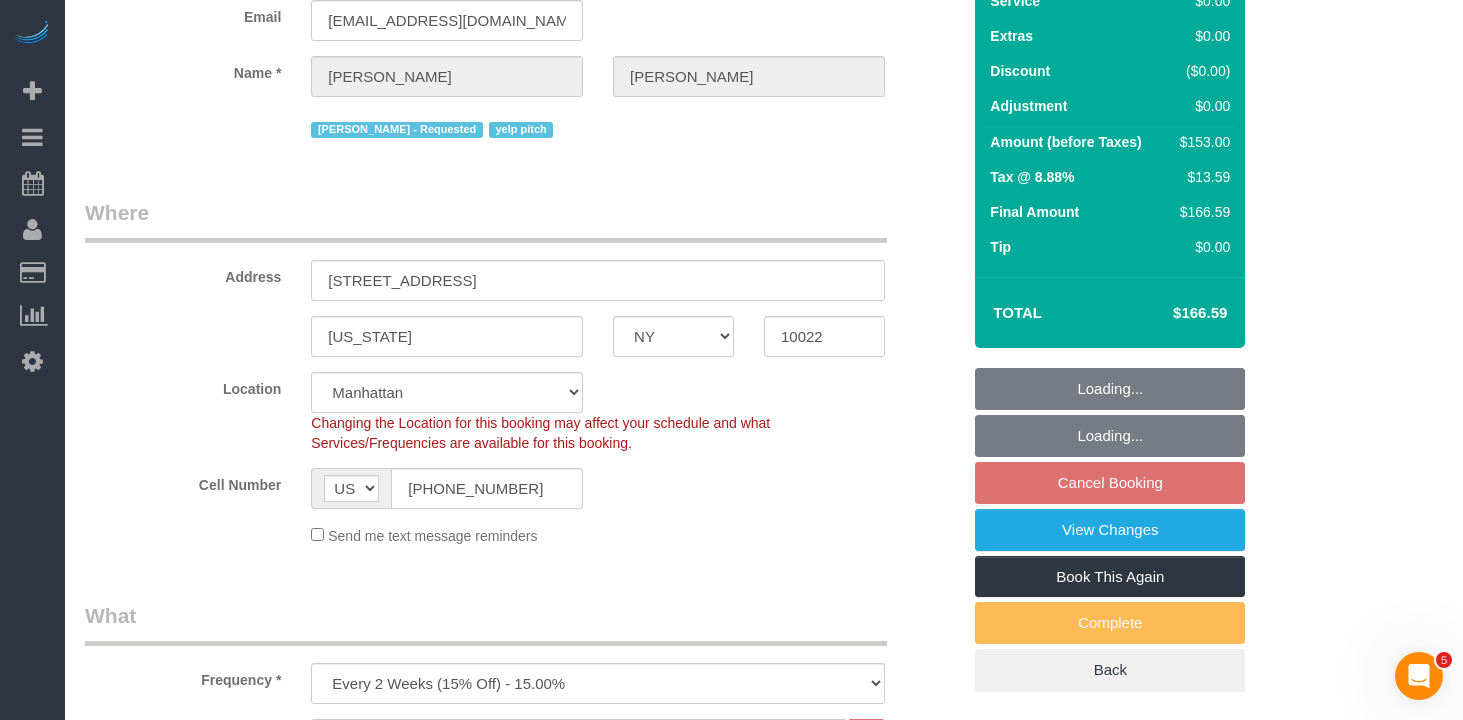 select on "object:1073" 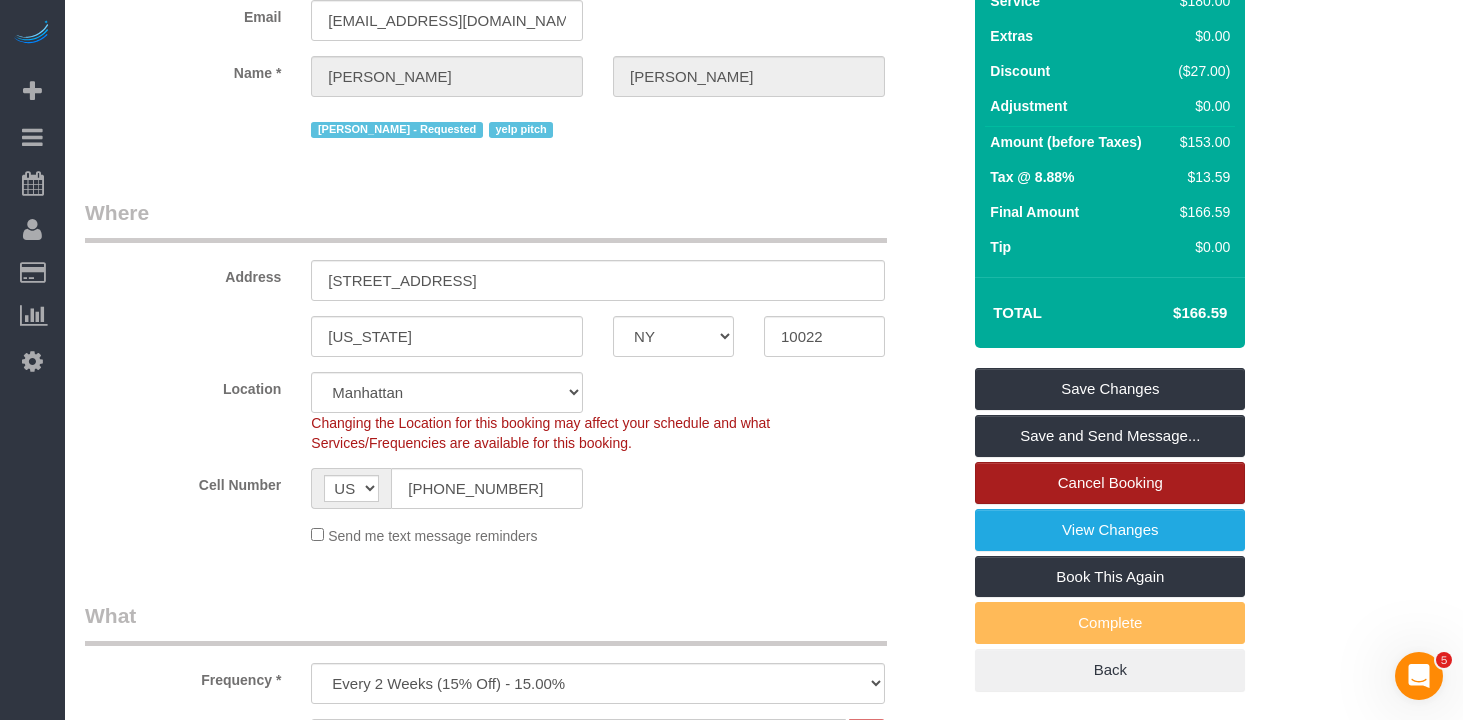 click on "Cancel Booking" at bounding box center (1110, 483) 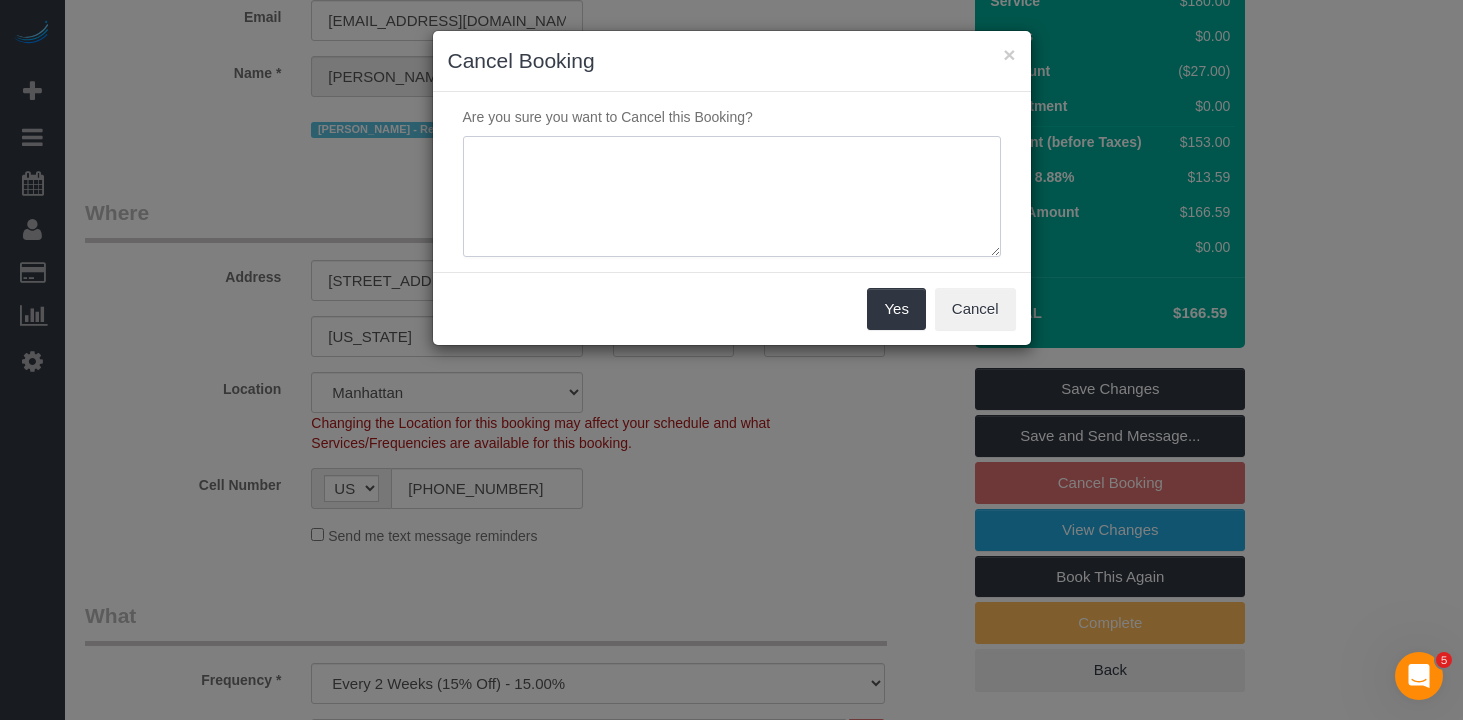 click at bounding box center [732, 197] 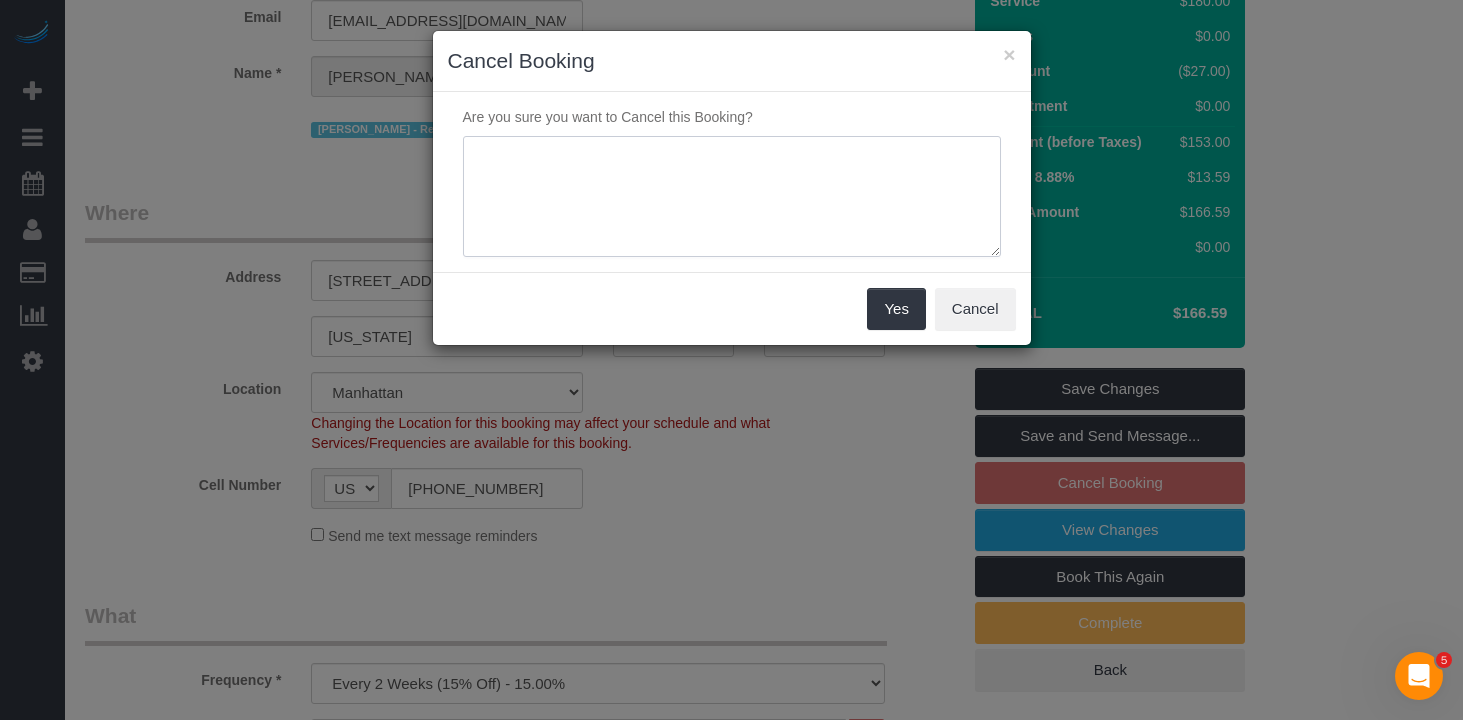 click at bounding box center (732, 197) 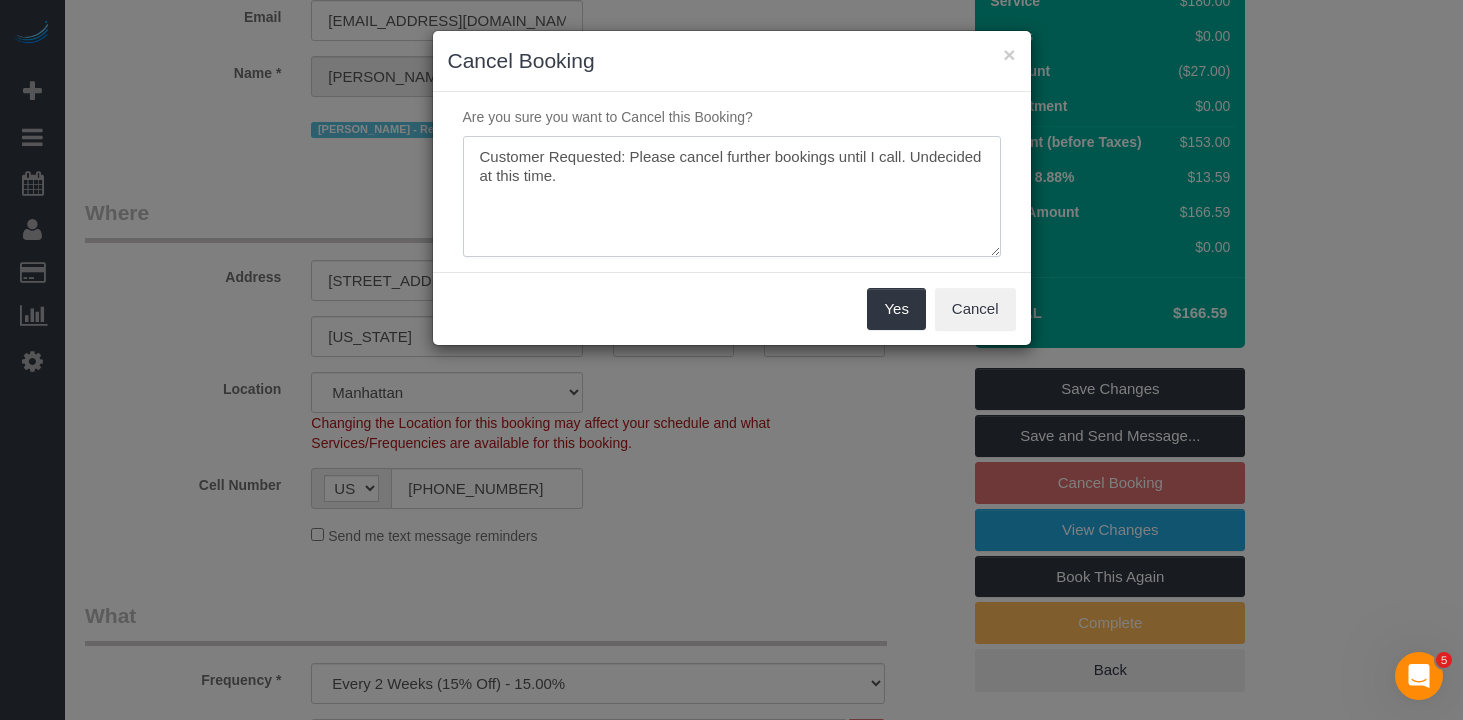 click at bounding box center [732, 197] 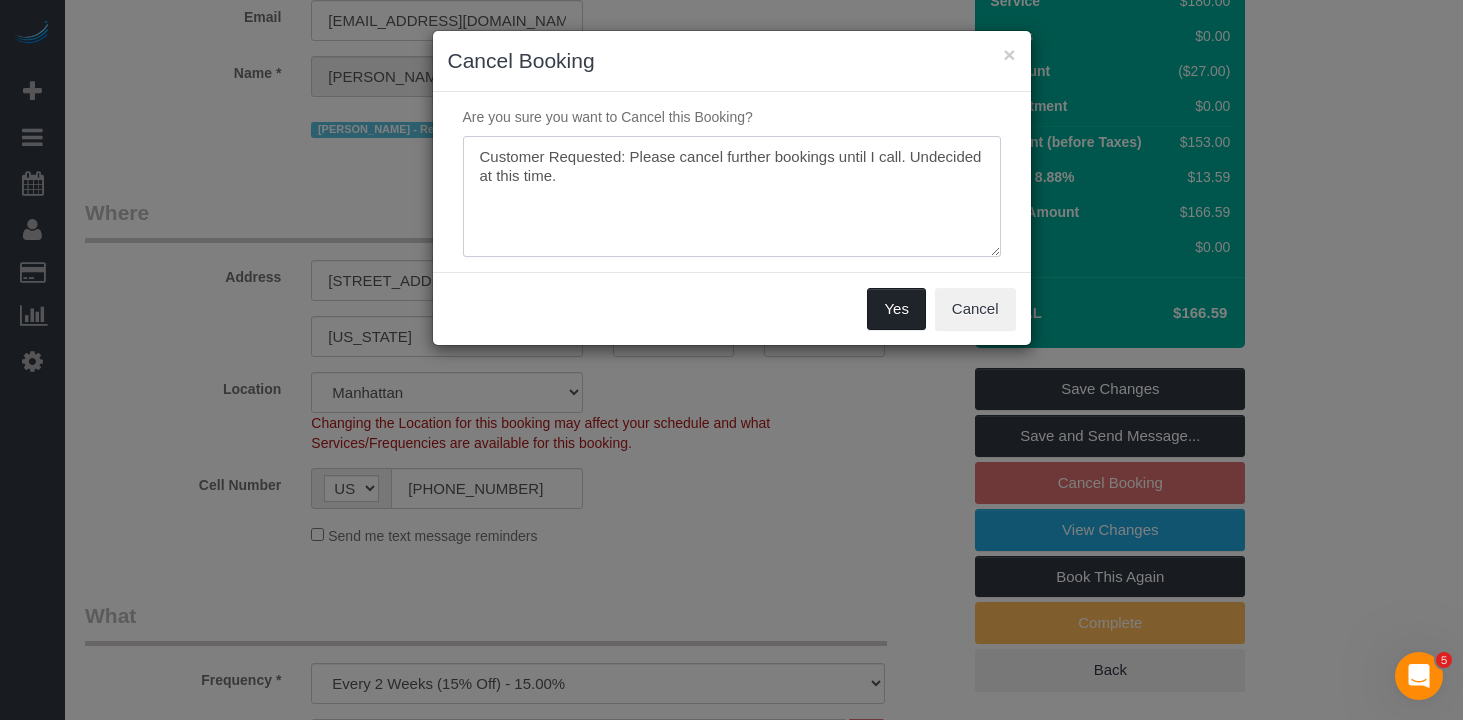 type on "Customer Requested: Please cancel further bookings until I call. Undecided at this time." 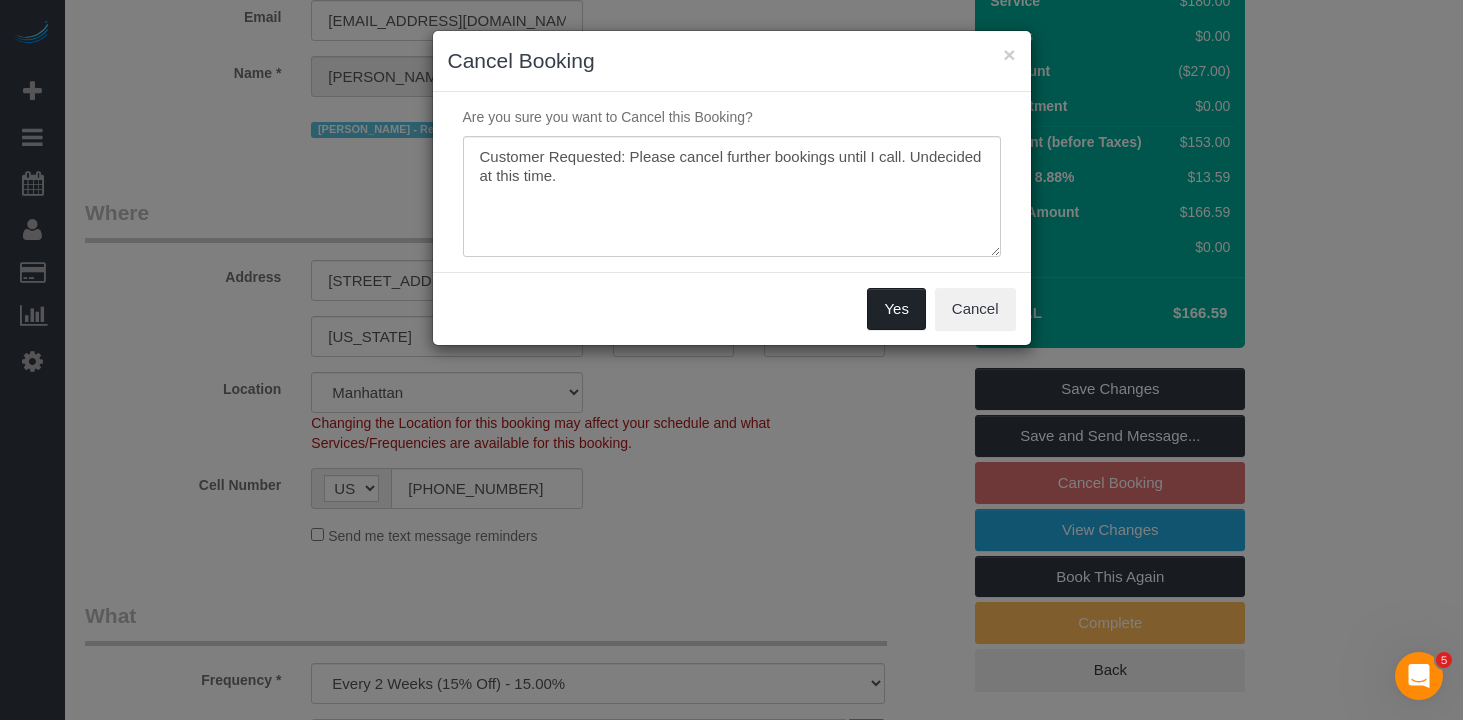click on "Yes" at bounding box center (896, 309) 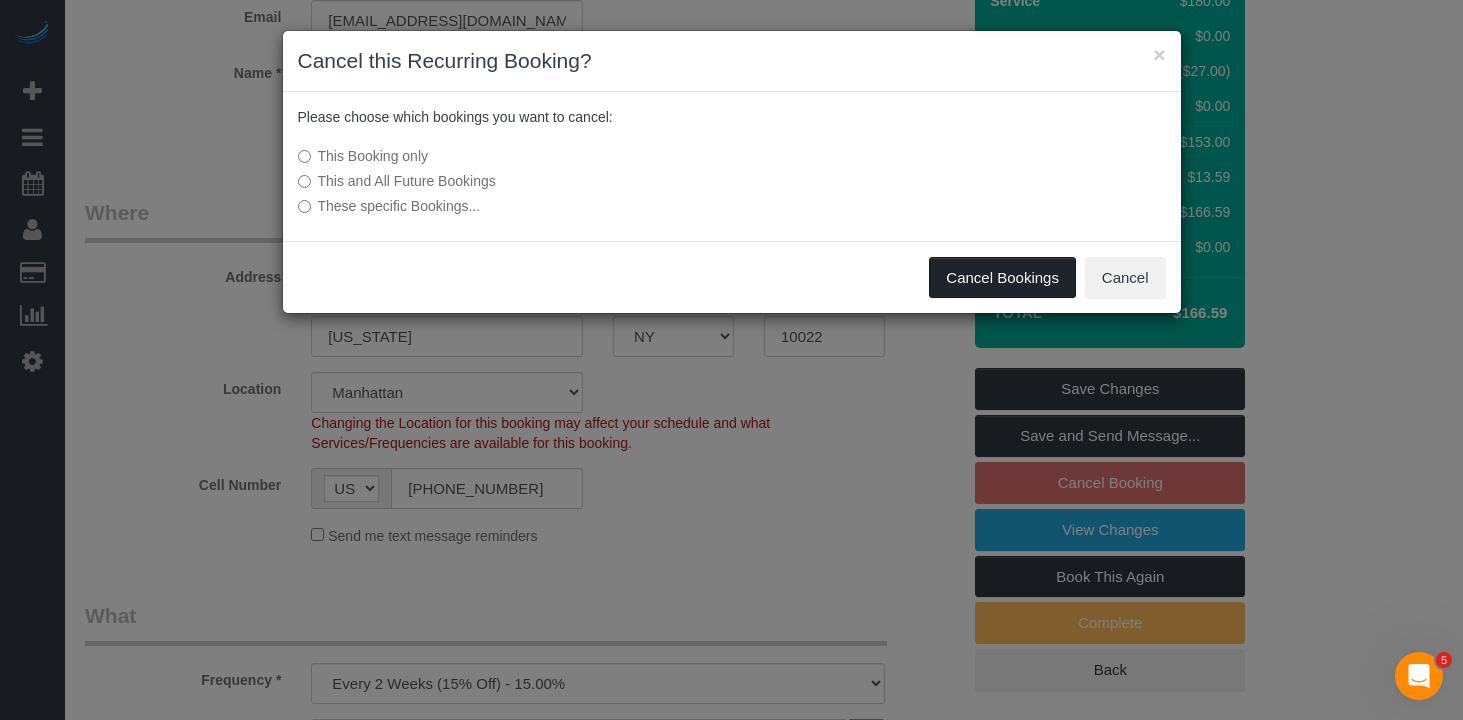 click on "Cancel Bookings" at bounding box center (1002, 278) 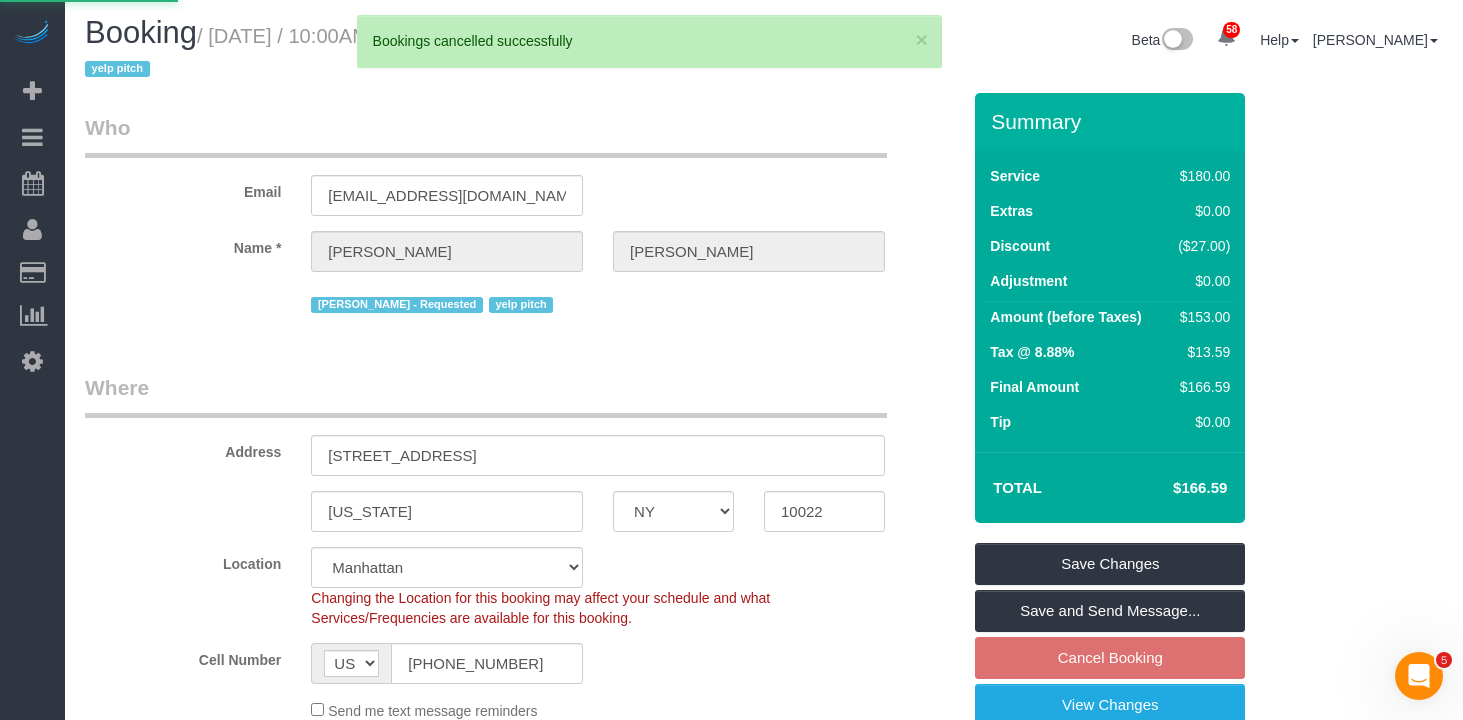 scroll, scrollTop: 0, scrollLeft: 0, axis: both 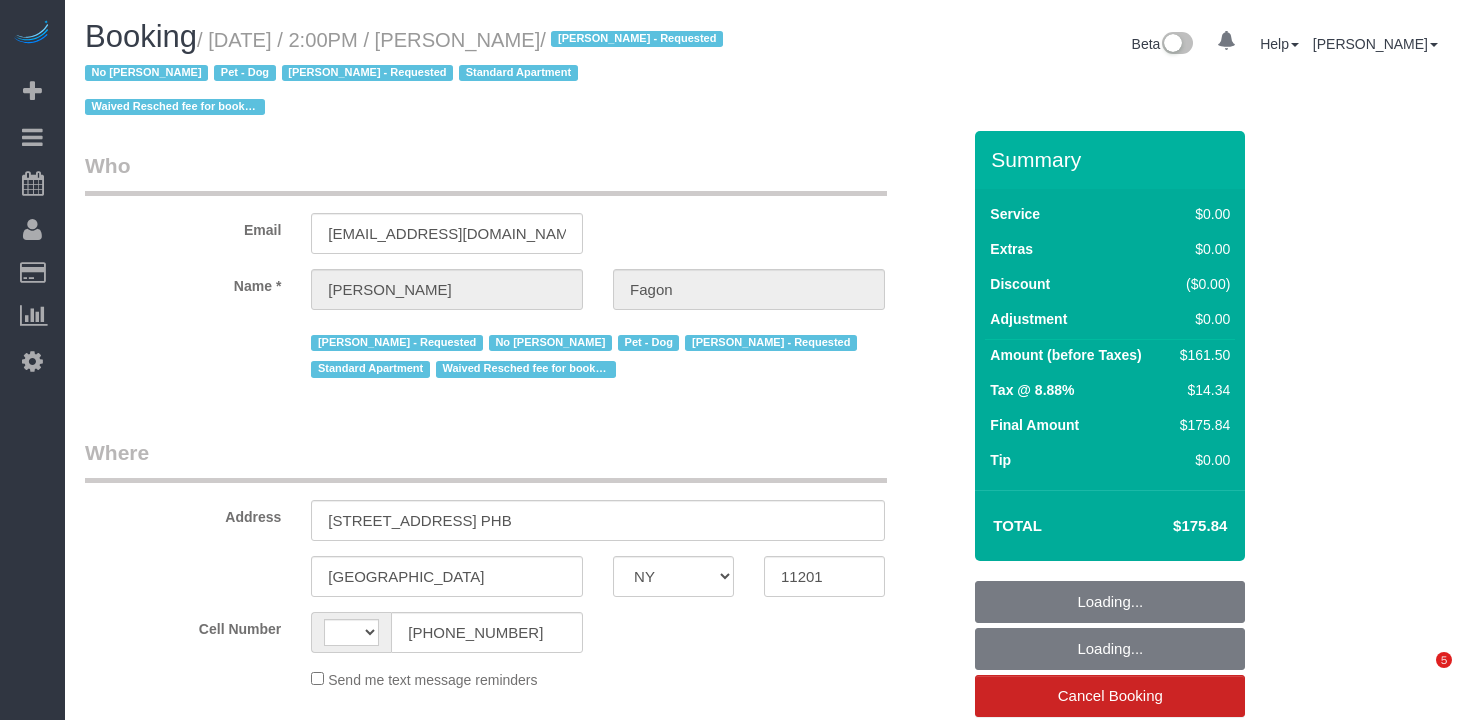select on "NY" 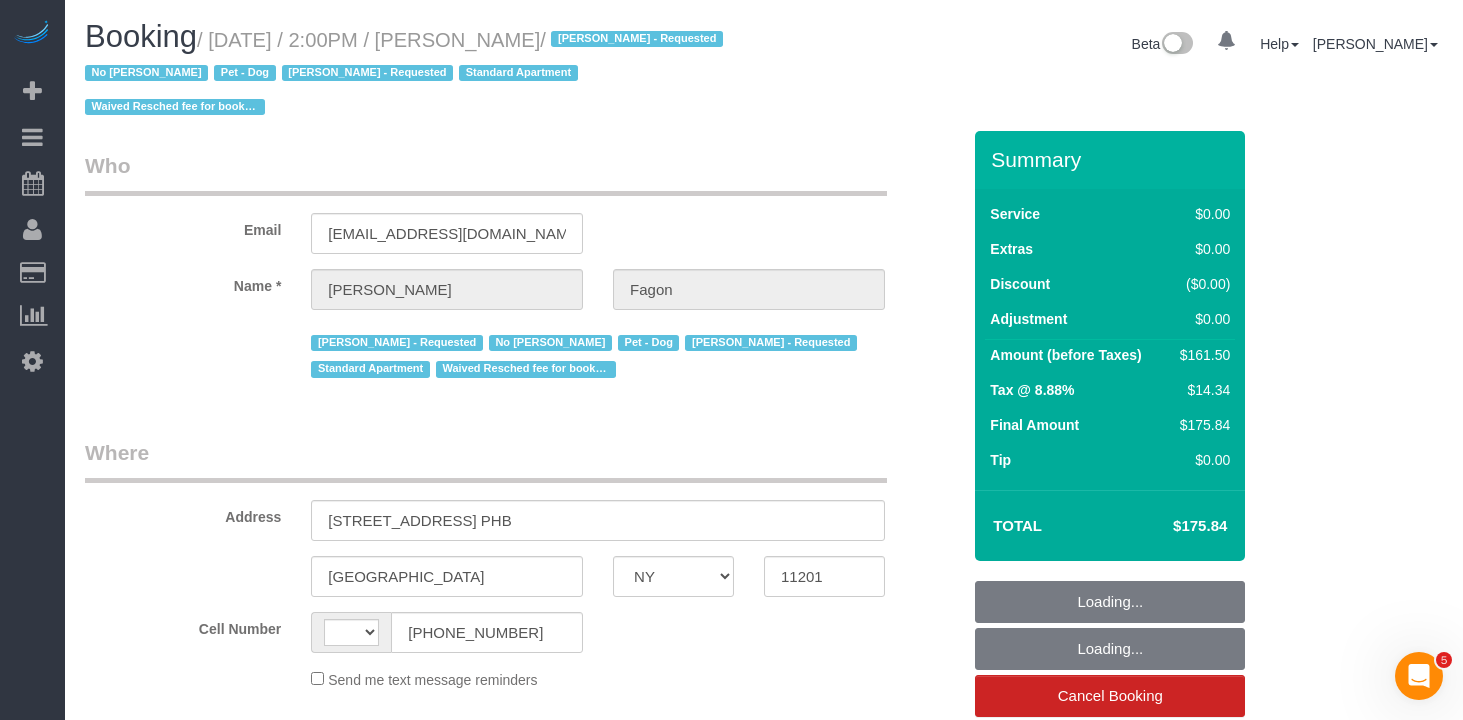 scroll, scrollTop: 0, scrollLeft: 0, axis: both 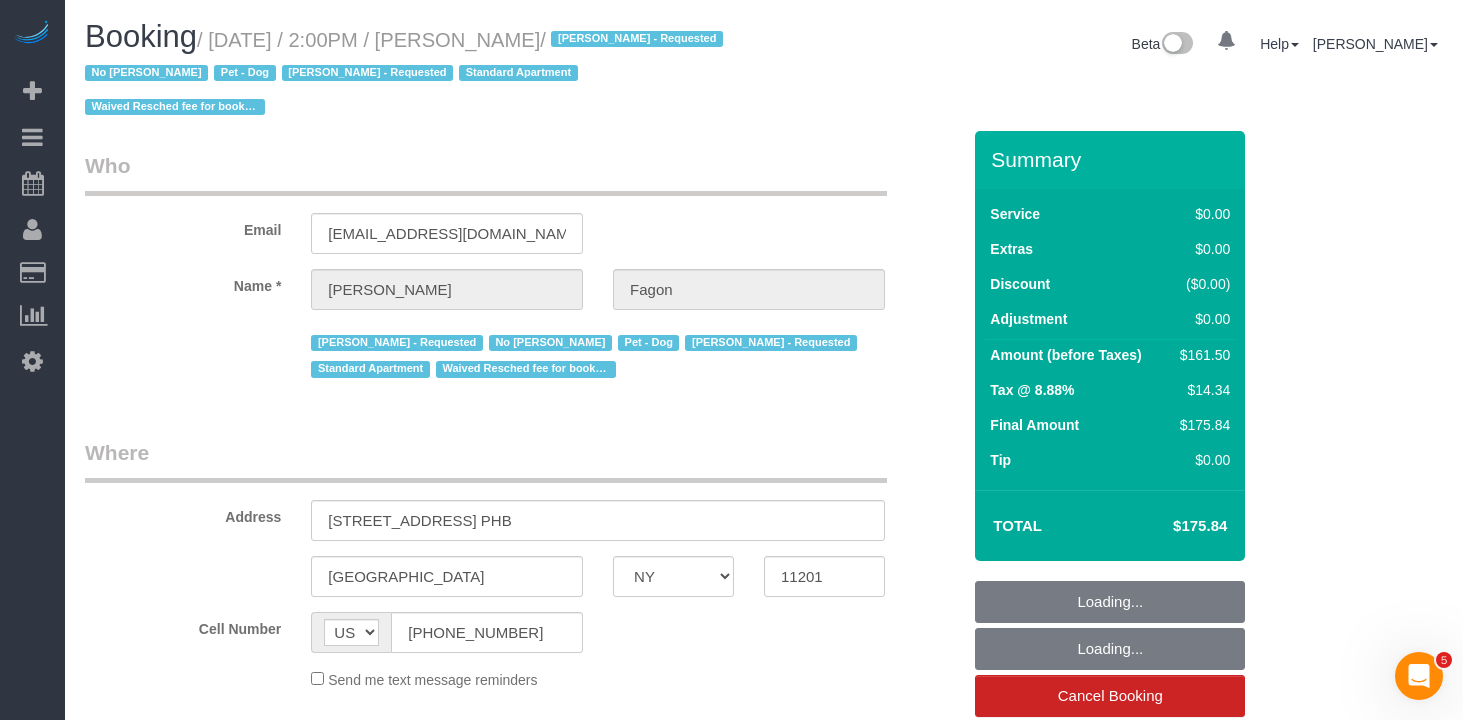 select on "string:stripe-pm_1N7MCH4VGloSiKo7X7U6WIVW" 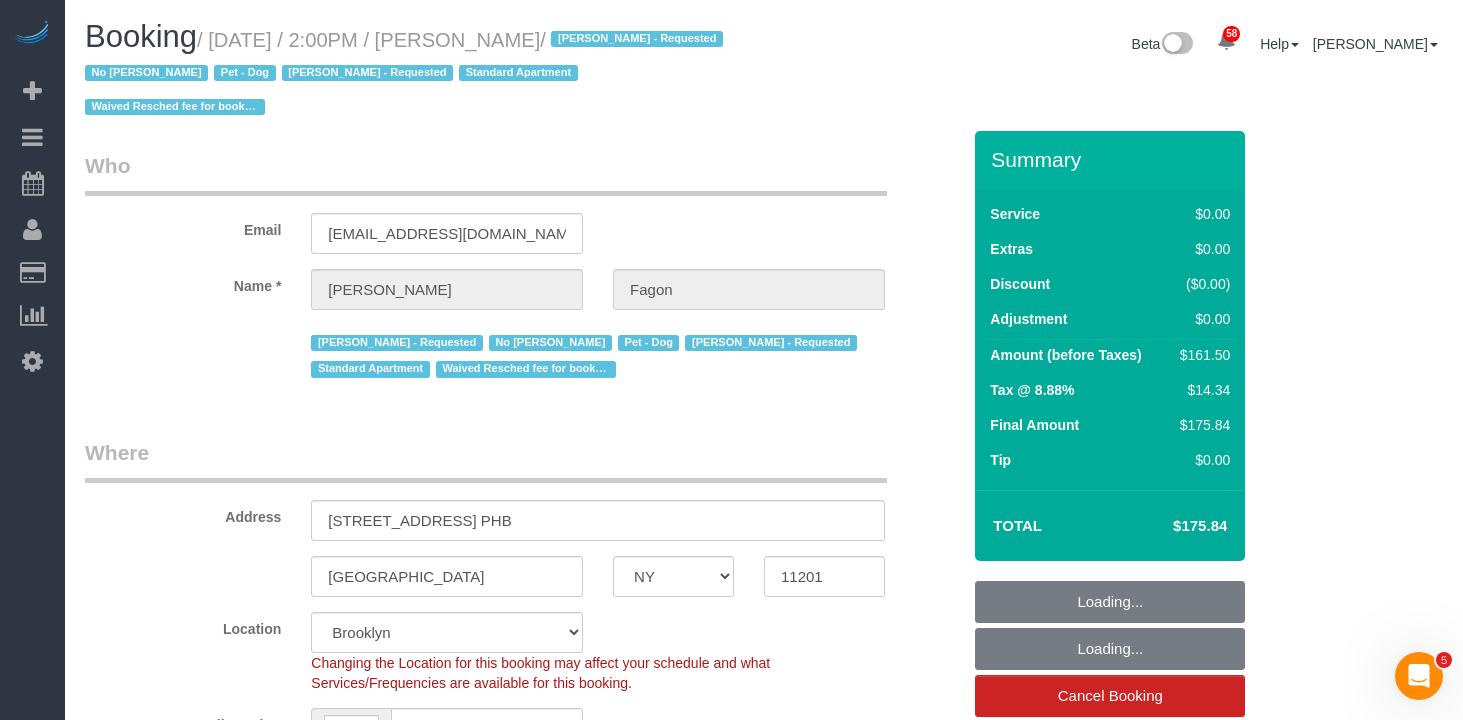 select on "1" 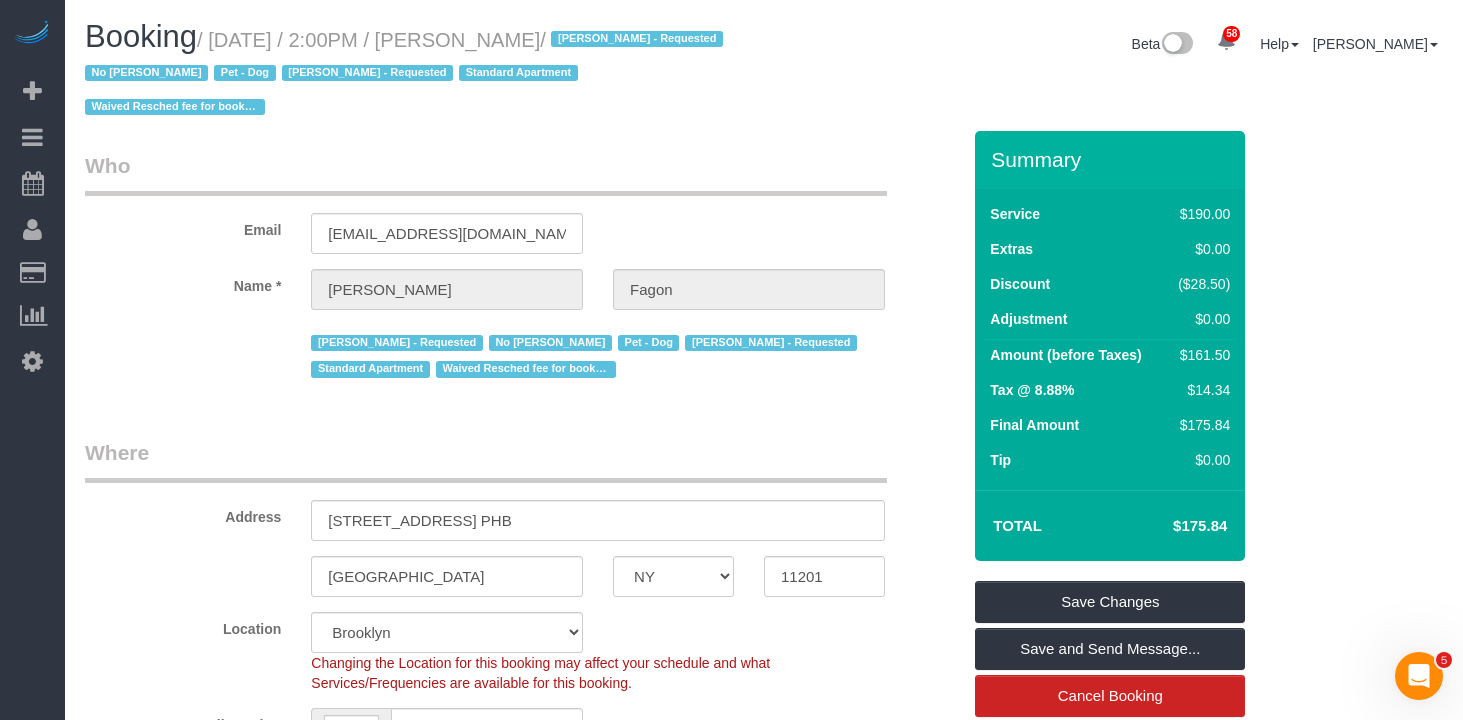 drag, startPoint x: 566, startPoint y: 41, endPoint x: 225, endPoint y: 36, distance: 341.03665 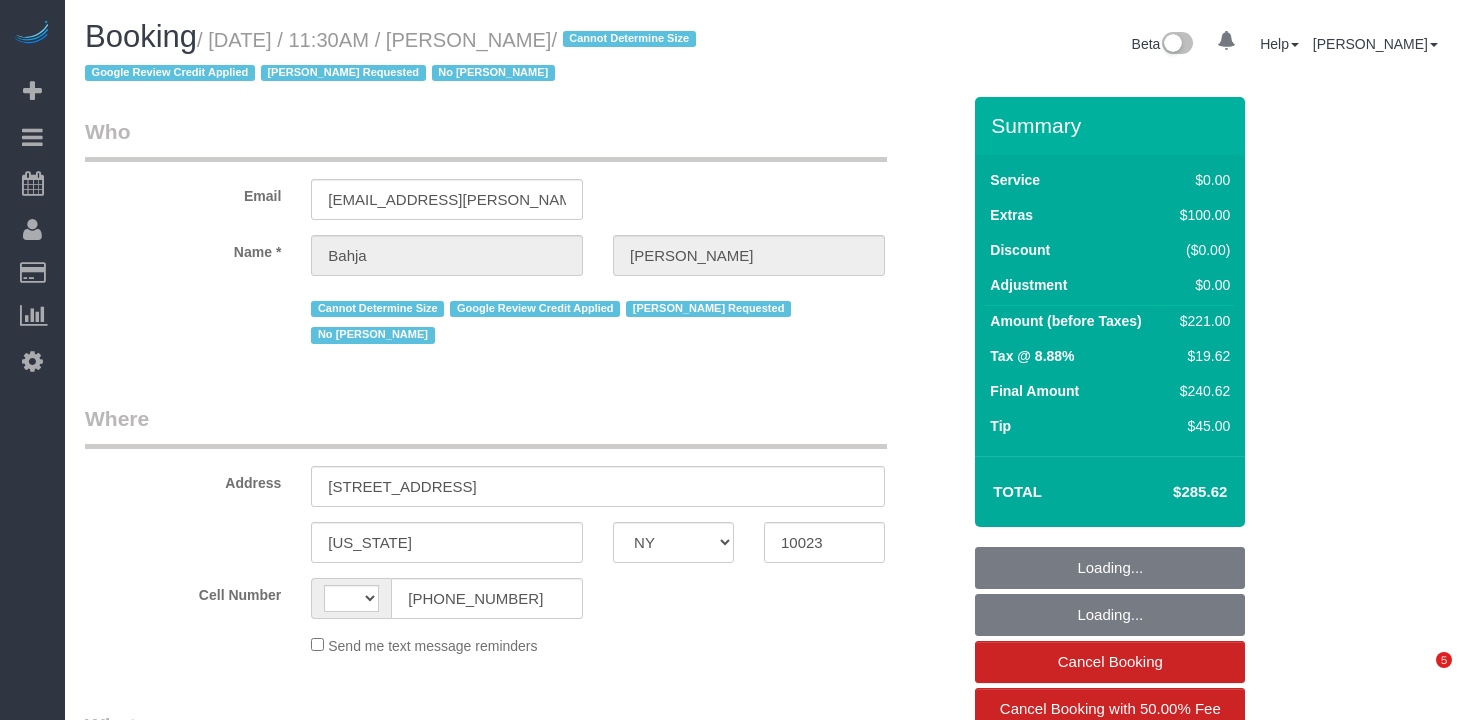 select on "NY" 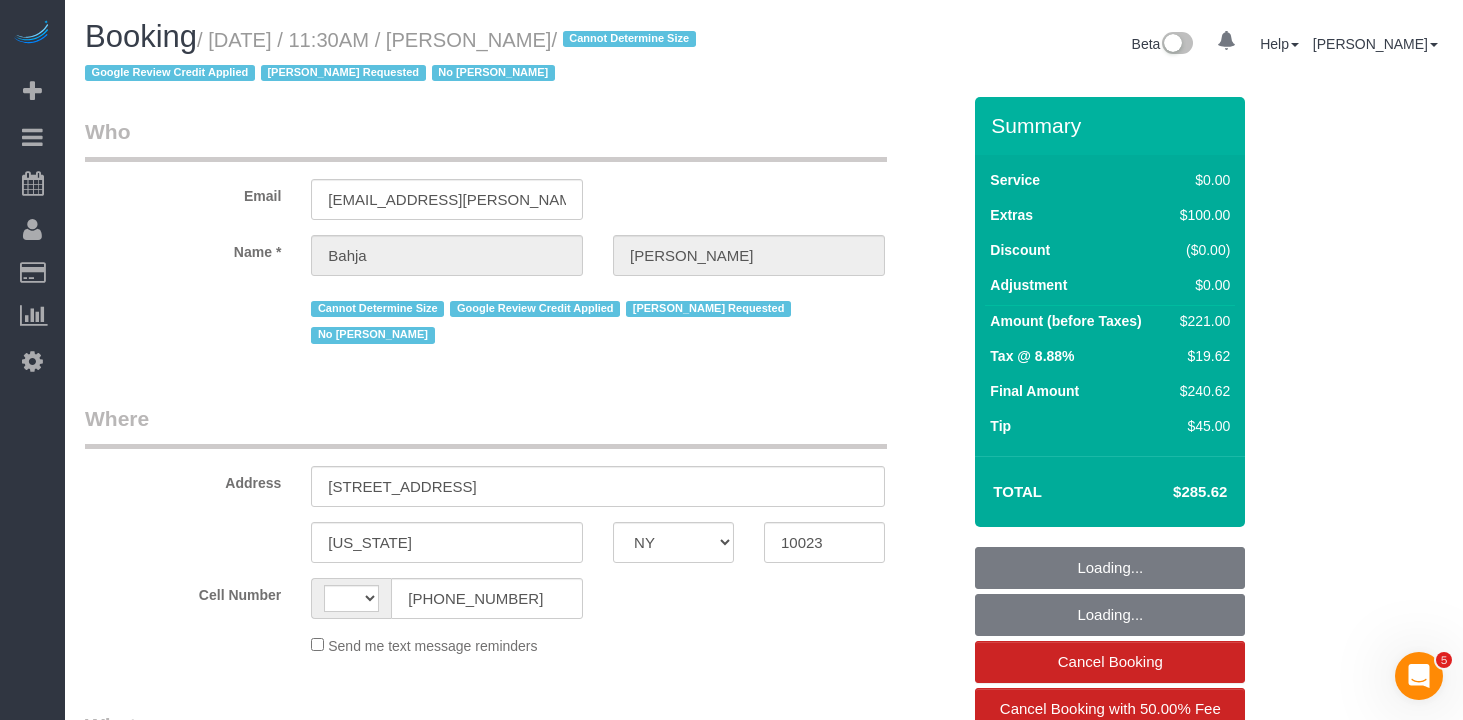 scroll, scrollTop: 0, scrollLeft: 0, axis: both 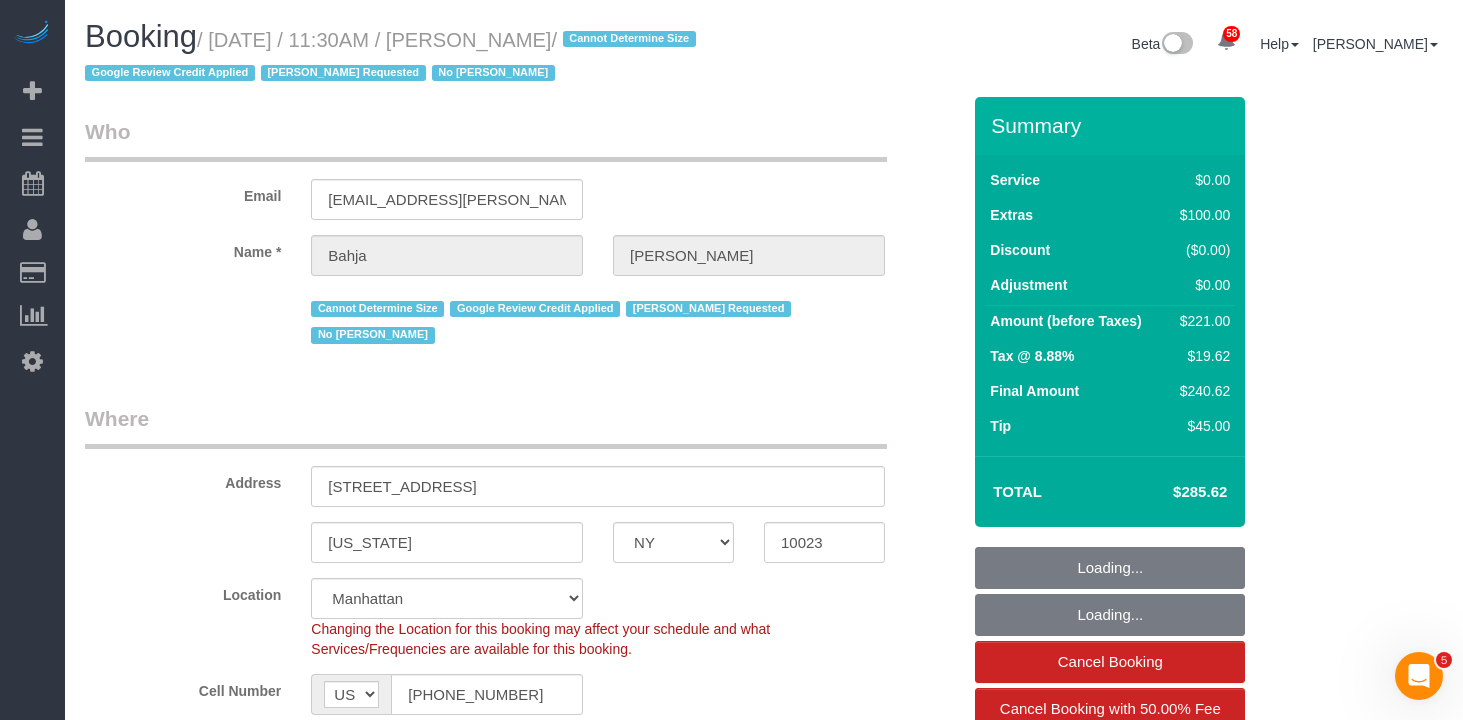 select on "string:stripe-pm_1QCQ6R4VGloSiKo7hCjl4DkS" 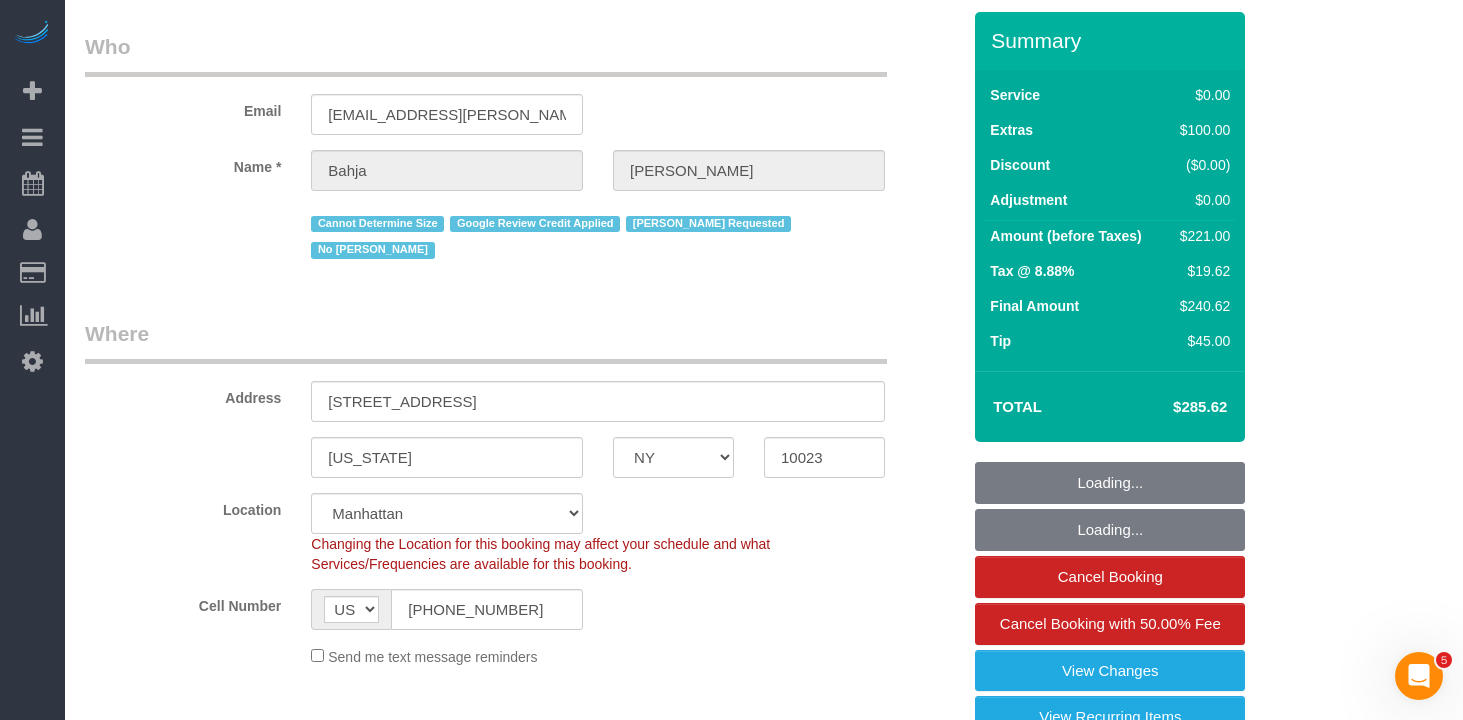 select on "object:1096" 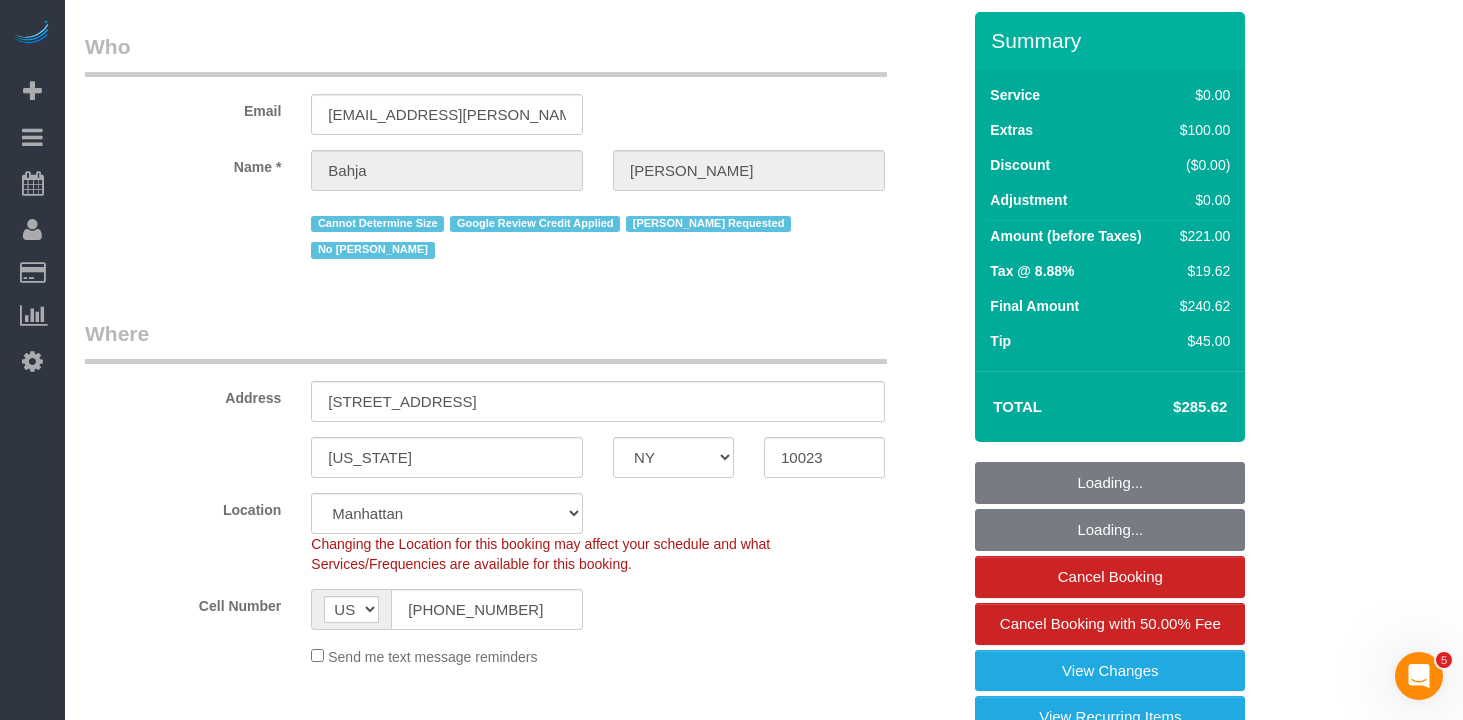 scroll, scrollTop: 25, scrollLeft: 0, axis: vertical 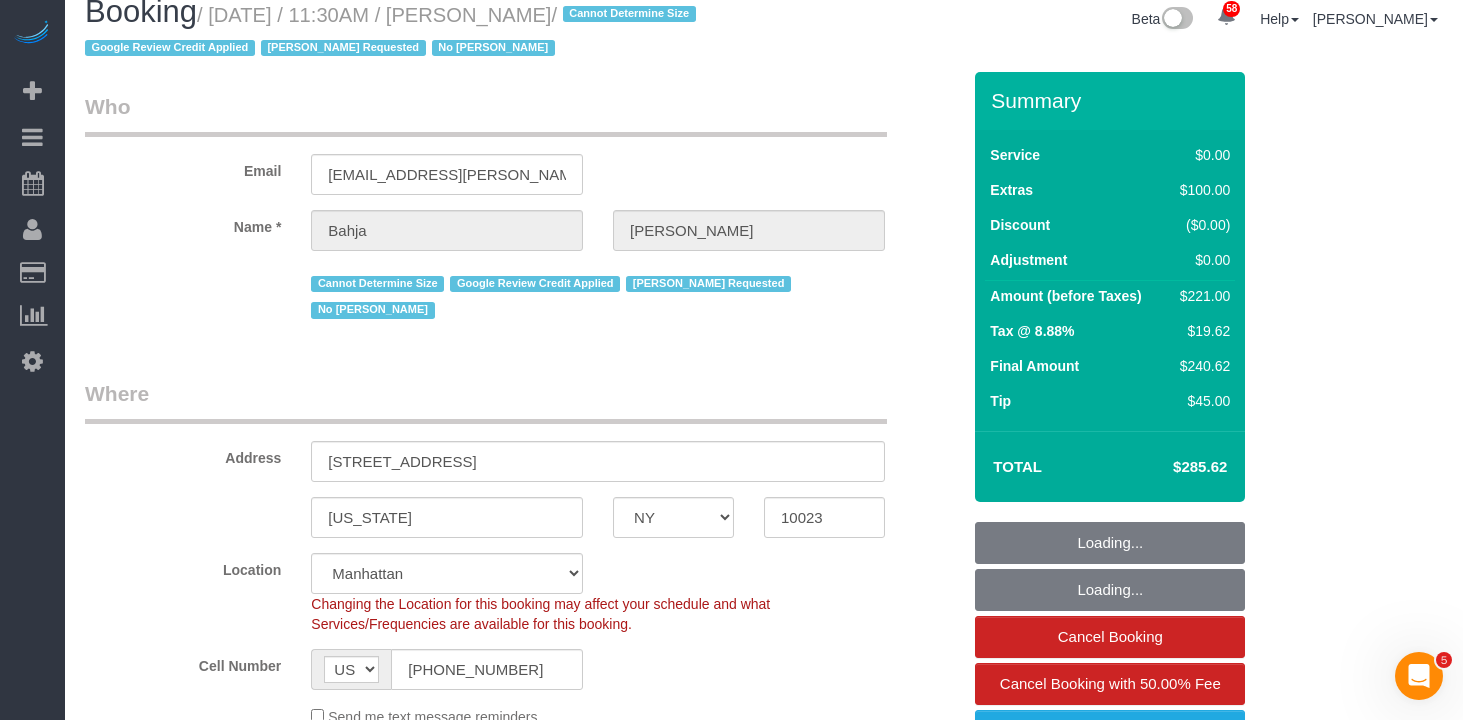 select on "1" 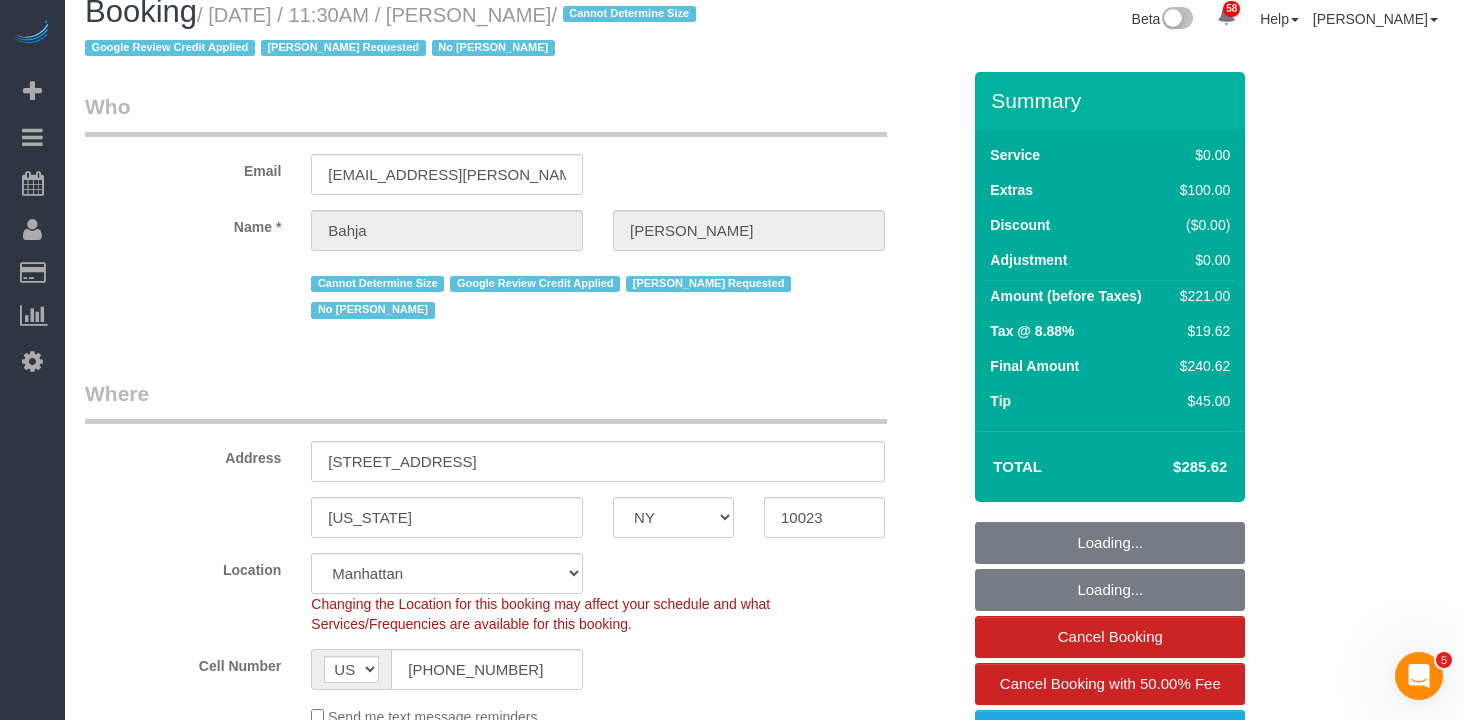 scroll, scrollTop: 0, scrollLeft: 0, axis: both 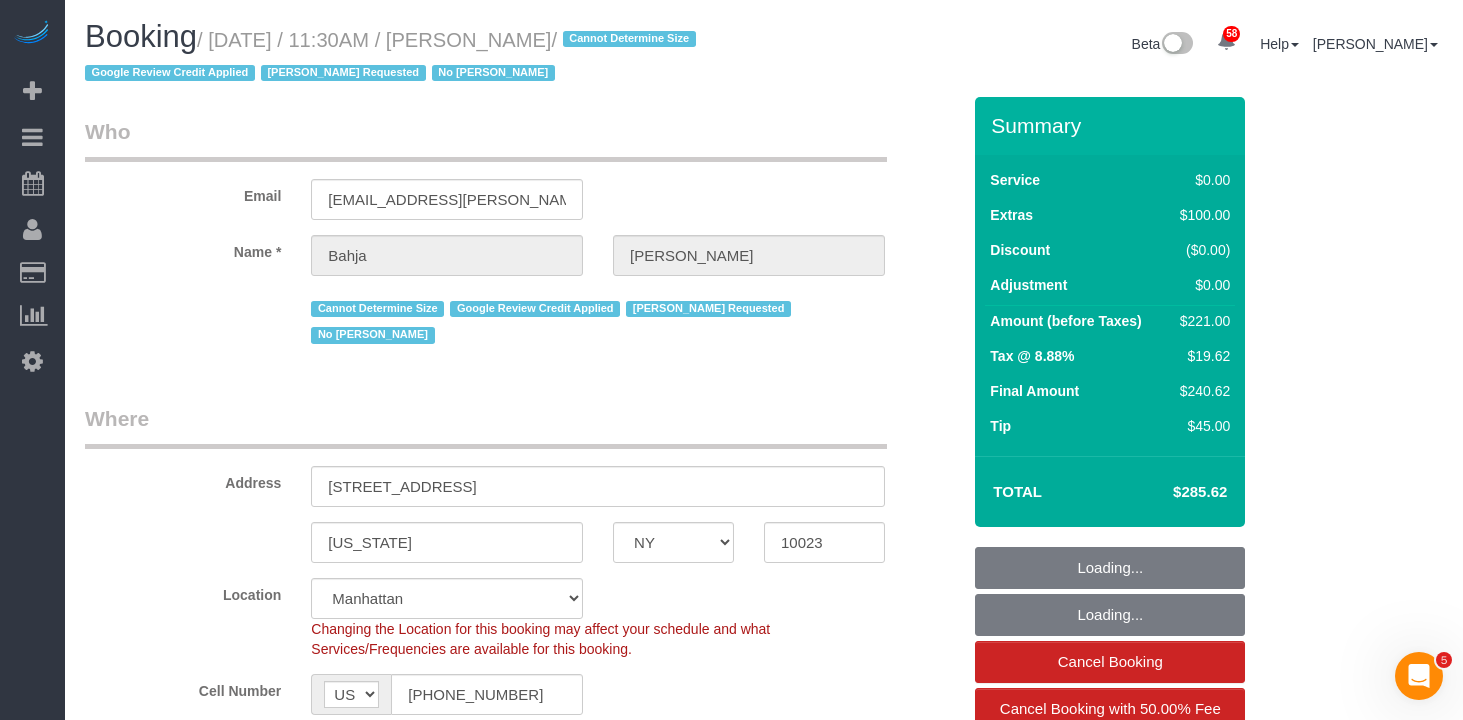 select on "1" 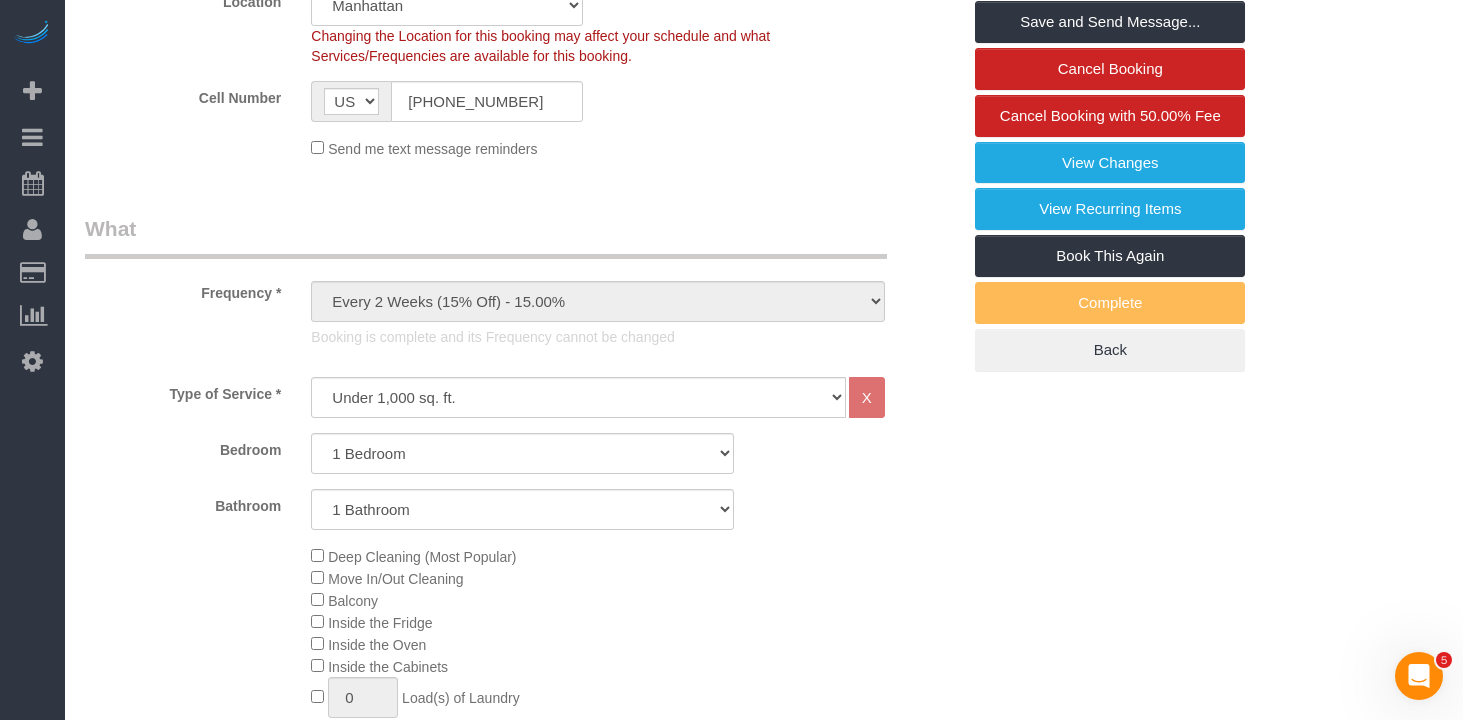 scroll, scrollTop: 420, scrollLeft: 0, axis: vertical 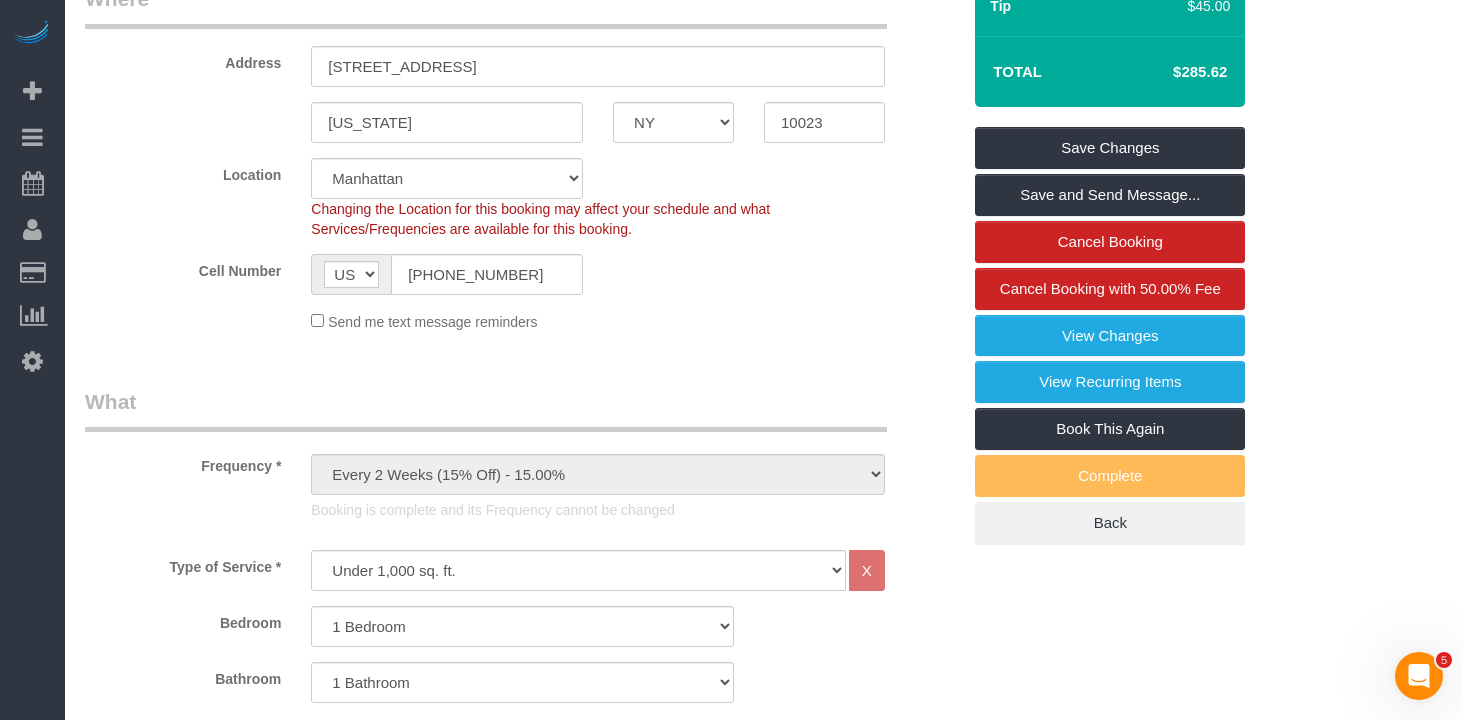 click on "Who
Email
[EMAIL_ADDRESS][PERSON_NAME][DOMAIN_NAME]
Name *
[GEOGRAPHIC_DATA][PERSON_NAME]
Cannot Determine Size
Google Review Credit Applied
[PERSON_NAME] Requested
No [PERSON_NAME]
Where
Address
[STREET_ADDRESS]
[US_STATE]
AK
AL
AR
AZ
CA
CO
CT
DC
DE
[GEOGRAPHIC_DATA]
[GEOGRAPHIC_DATA]
HI
IA
ID
IL
IN
KS
[GEOGRAPHIC_DATA]
LA
MA
MD" at bounding box center (522, 1515) 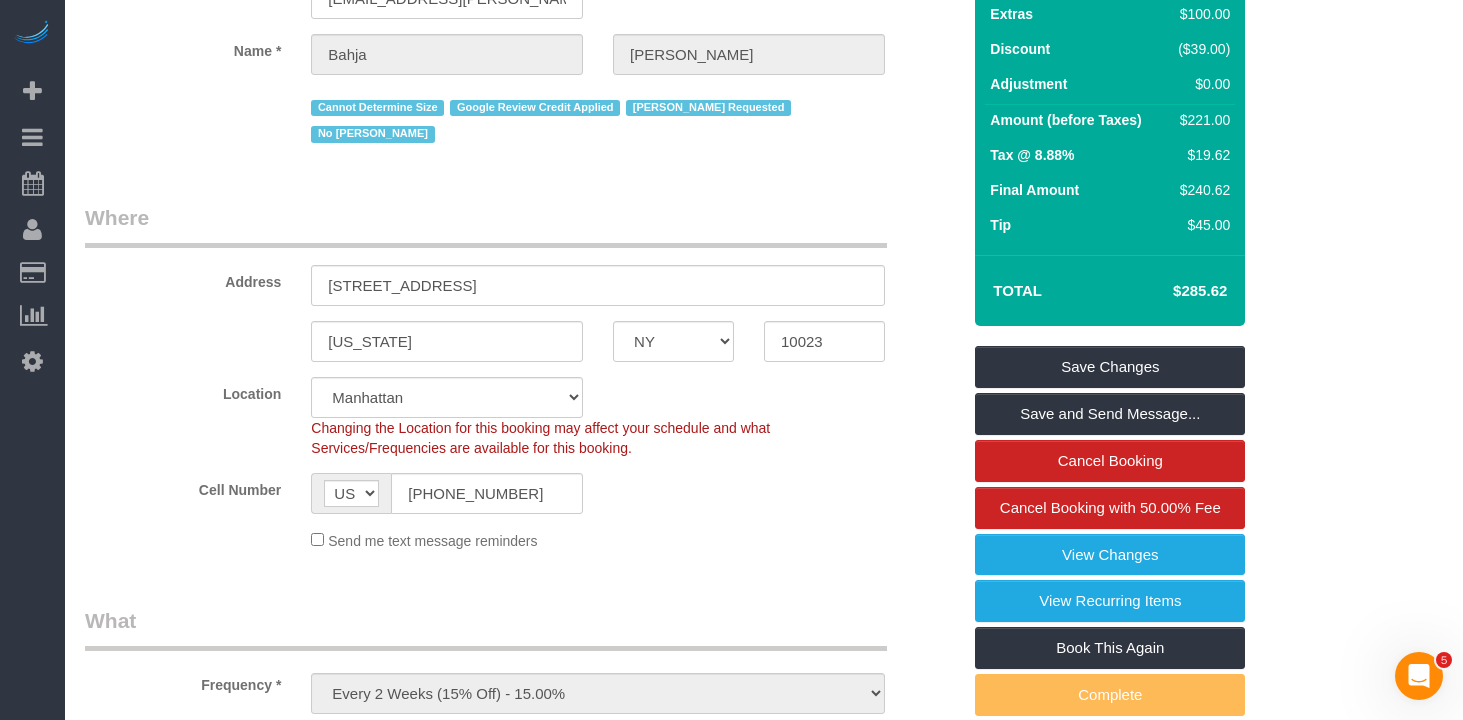 scroll, scrollTop: 106, scrollLeft: 0, axis: vertical 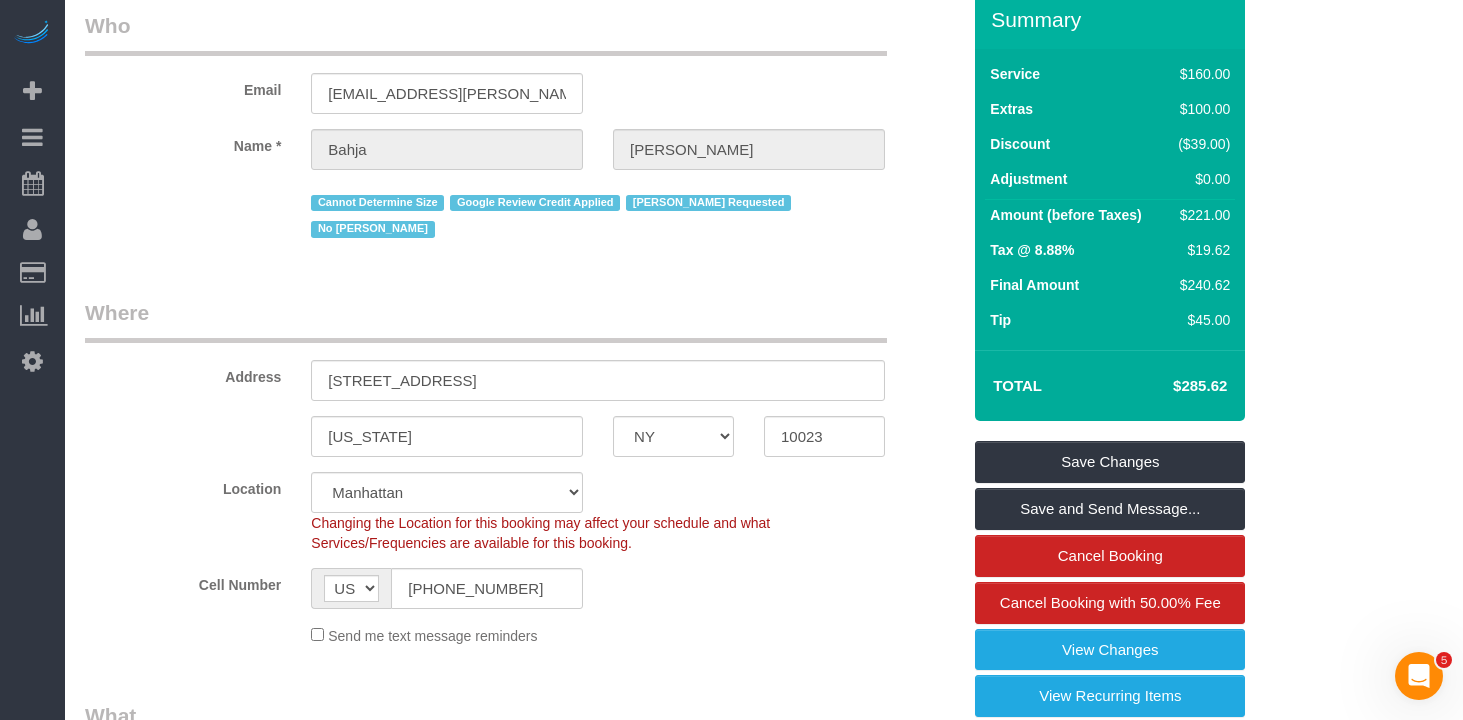 click on "Who
Email
[EMAIL_ADDRESS][PERSON_NAME][DOMAIN_NAME]
Name *
[GEOGRAPHIC_DATA][PERSON_NAME]
Cannot Determine Size
Google Review Credit Applied
[PERSON_NAME] Requested
No [PERSON_NAME]
Where
Address
[STREET_ADDRESS]
[US_STATE]
AK
AL
AR
AZ
CA
CO
CT
DC
DE
[GEOGRAPHIC_DATA]
[GEOGRAPHIC_DATA]
HI
IA
ID
IL
IN
KS
[GEOGRAPHIC_DATA]
LA
MA
MD" at bounding box center [522, 1829] 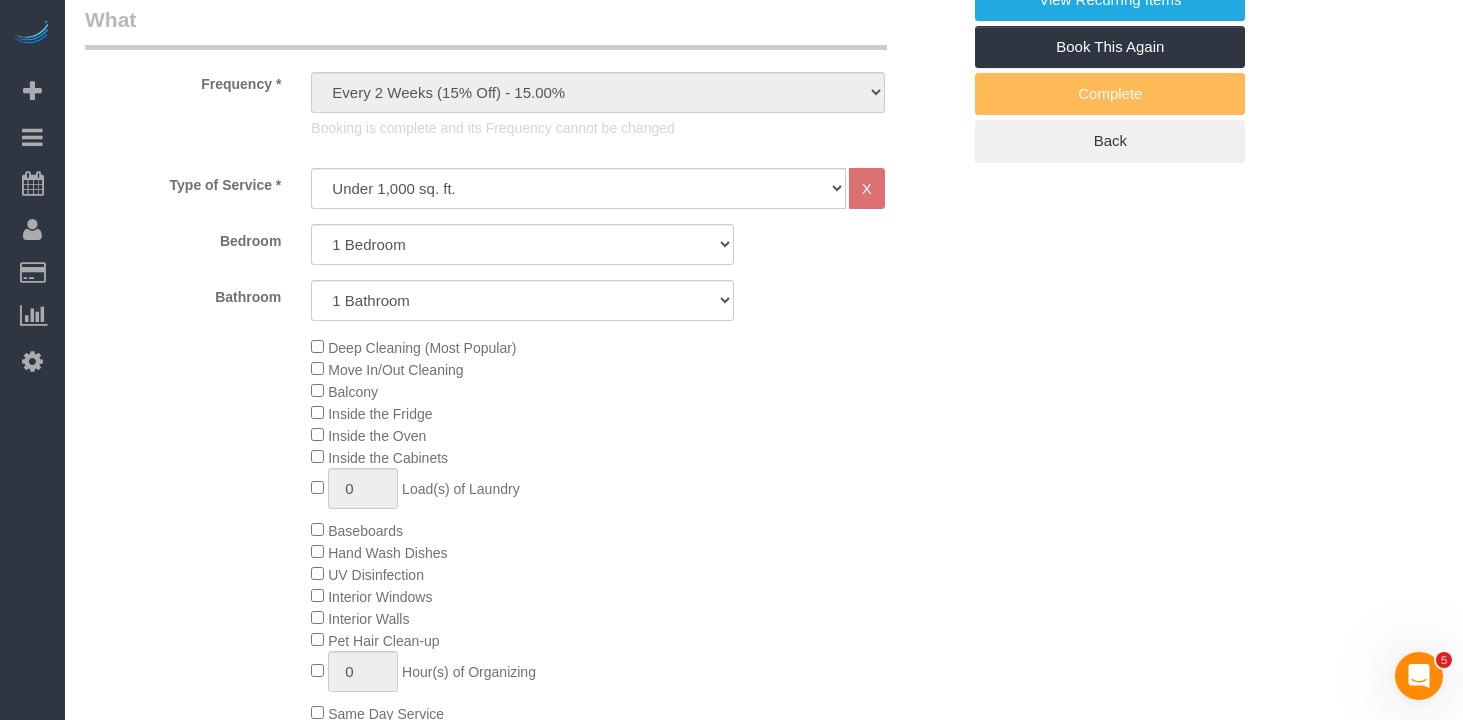 scroll, scrollTop: 837, scrollLeft: 0, axis: vertical 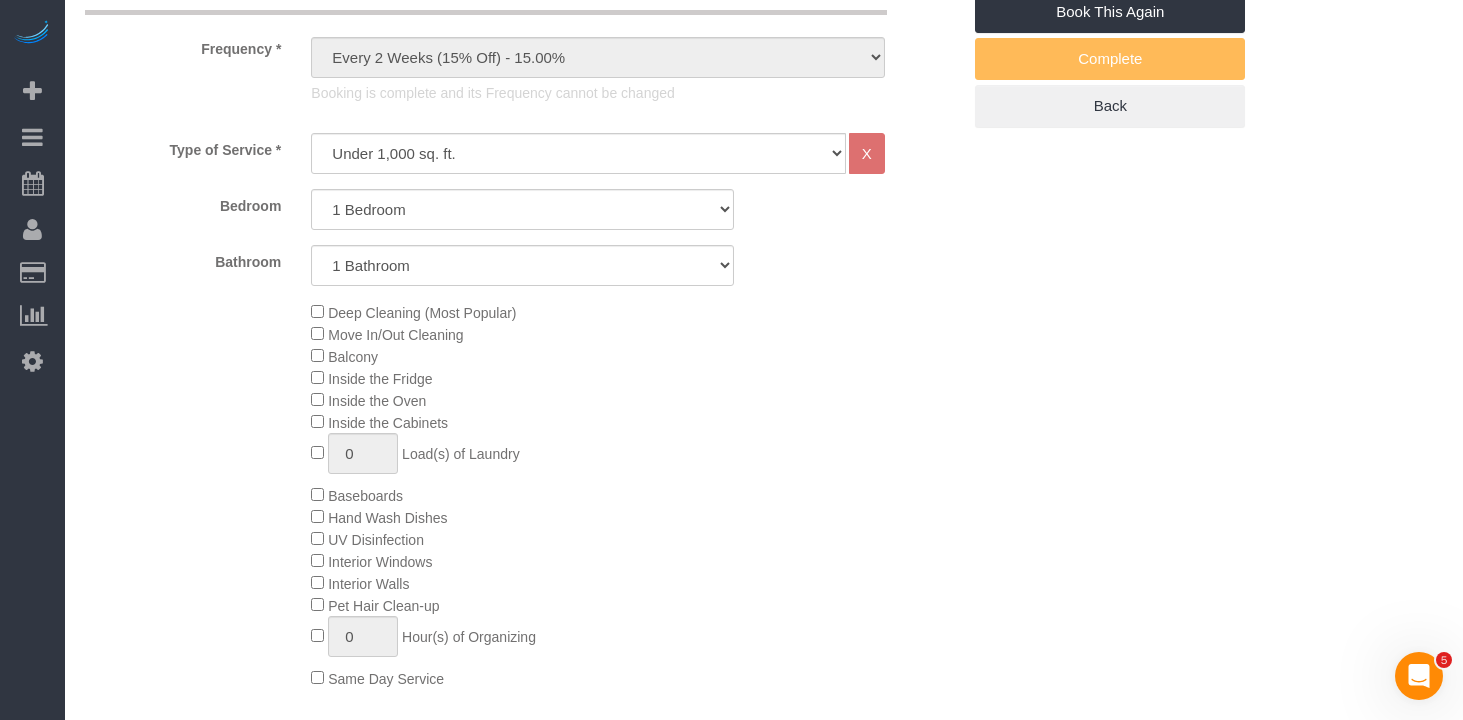 click on "Who
Email
[EMAIL_ADDRESS][PERSON_NAME][DOMAIN_NAME]
Name *
[GEOGRAPHIC_DATA][PERSON_NAME]
Cannot Determine Size
Google Review Credit Applied
[PERSON_NAME] Requested
No [PERSON_NAME]
Where
Address
[STREET_ADDRESS]
[US_STATE]
AK
AL
AR
AZ
CA
CO
CT
DC
DE
[GEOGRAPHIC_DATA]
[GEOGRAPHIC_DATA]
HI
IA
ID
IL
IN
KS
[GEOGRAPHIC_DATA]
LA
MA
MD" at bounding box center (764, 1098) 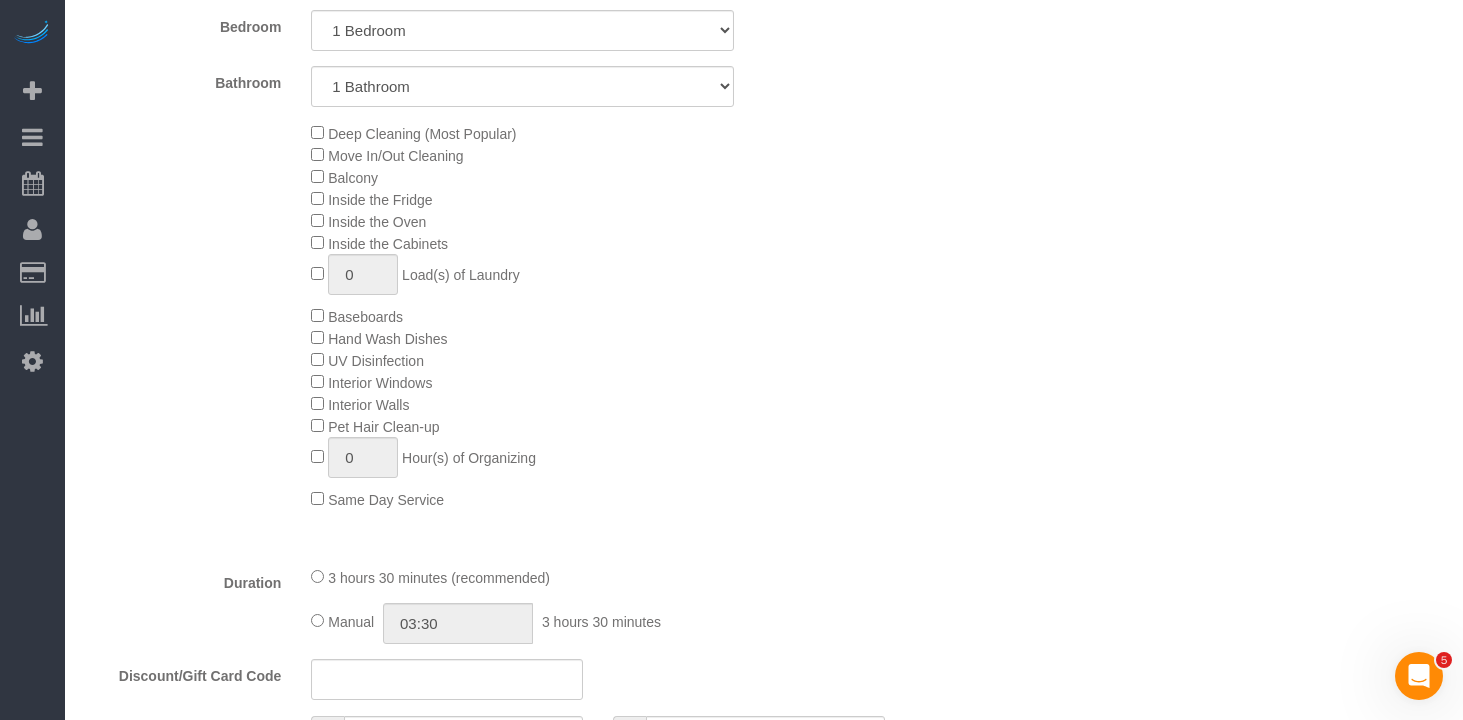 scroll, scrollTop: 1035, scrollLeft: 0, axis: vertical 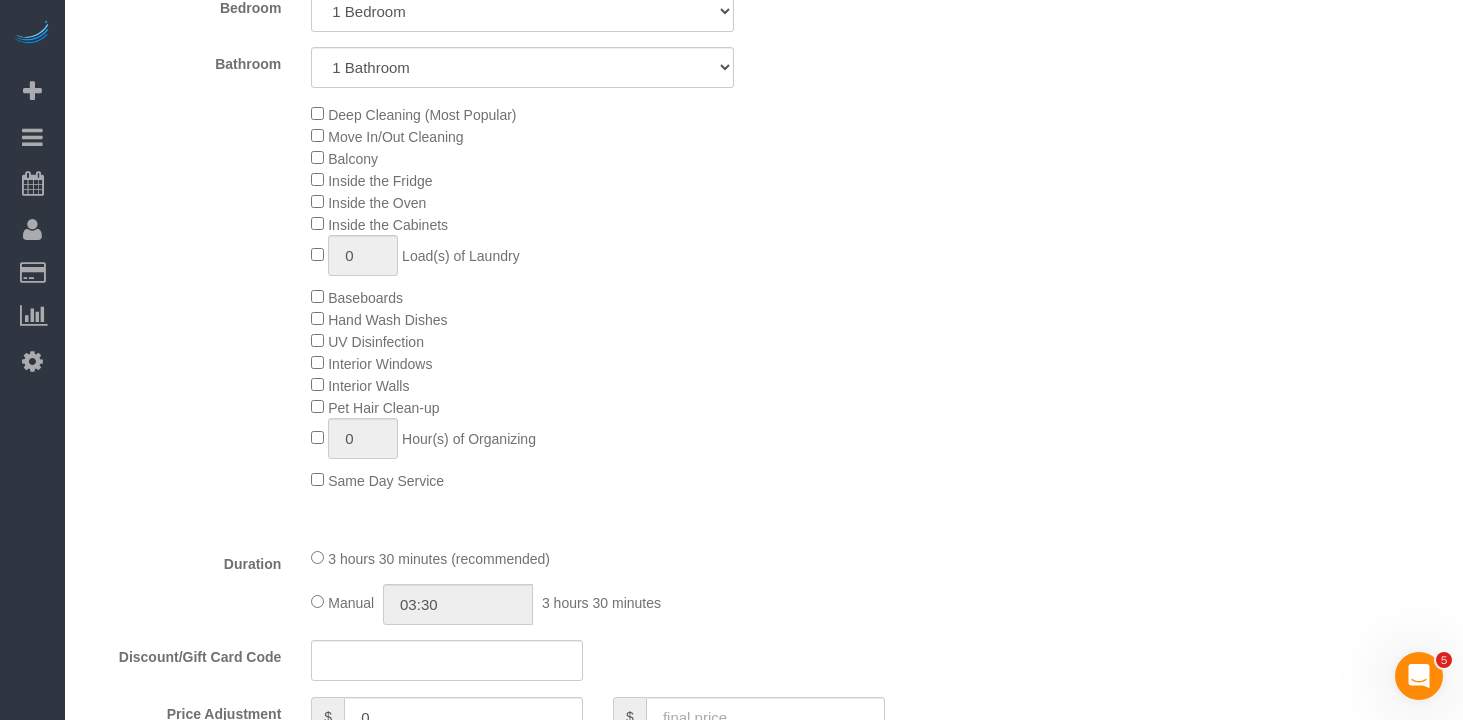click on "Deep Cleaning (Most Popular)
Move In/Out Cleaning
Balcony
Inside the Fridge
Inside the Oven
Inside the Cabinets
0
Load(s) of Laundry
Baseboards
Hand Wash Dishes
0" 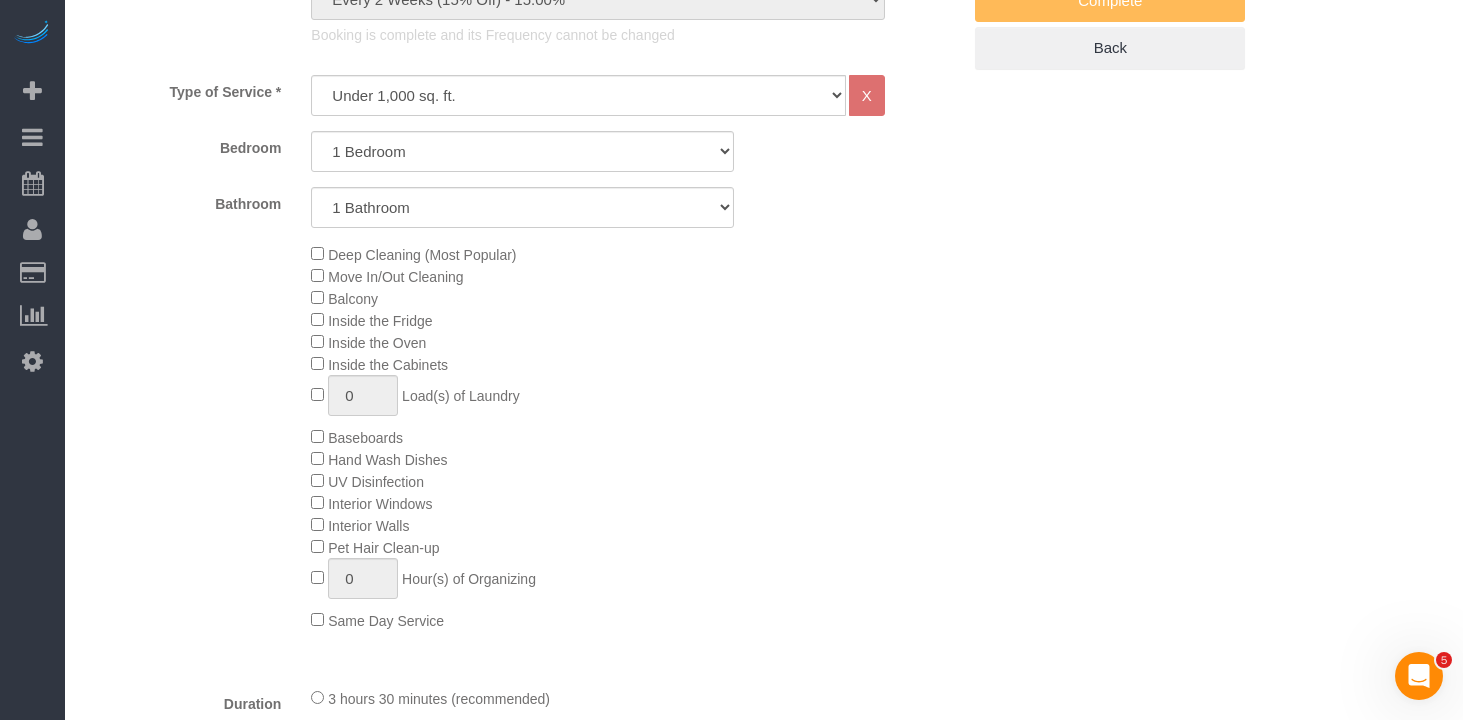 scroll, scrollTop: 892, scrollLeft: 0, axis: vertical 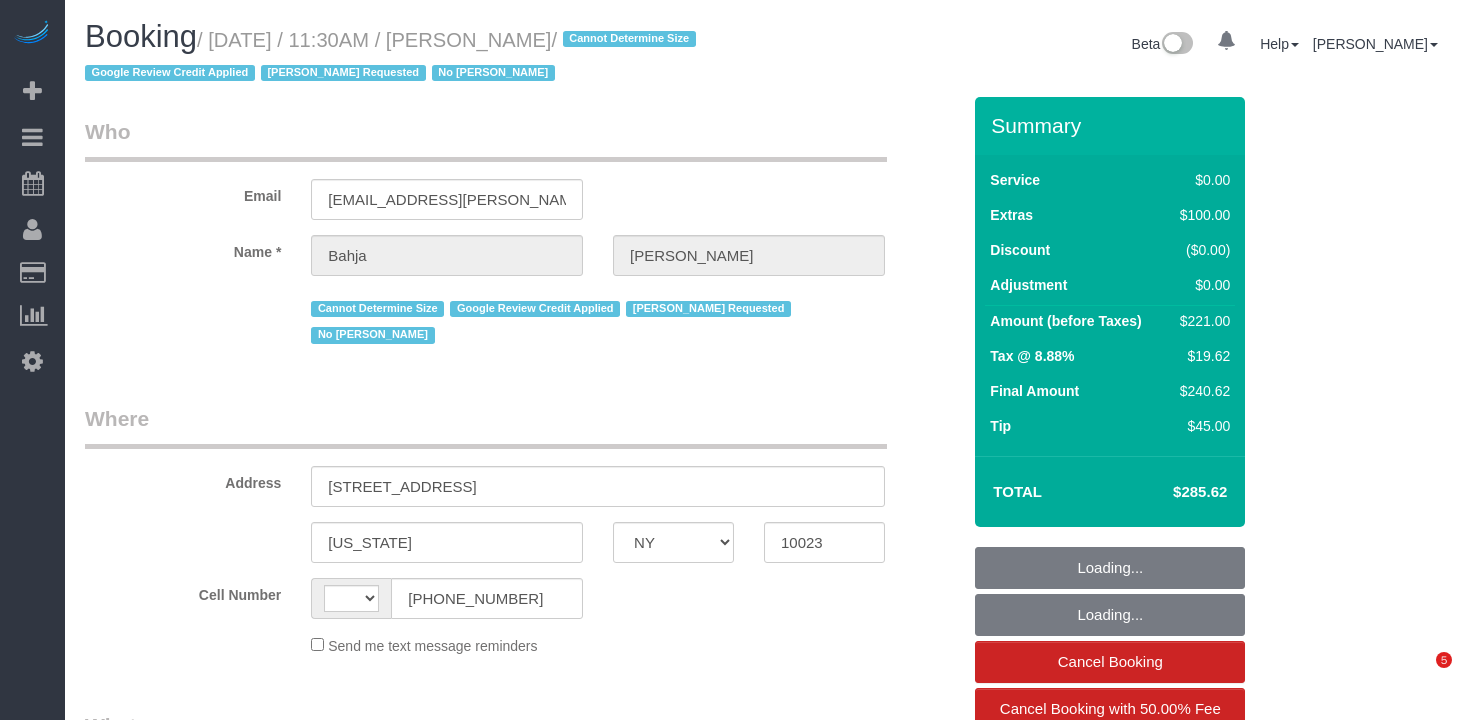 select on "NY" 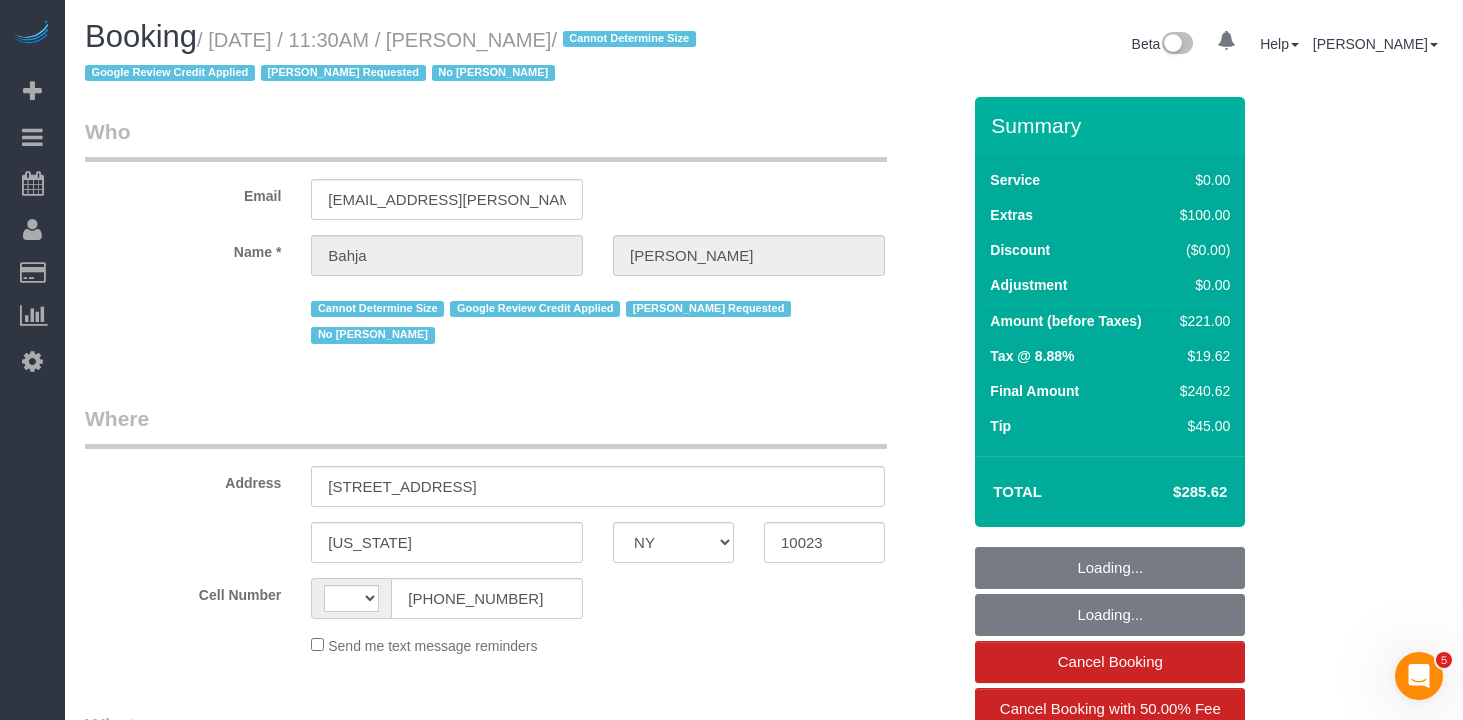 scroll, scrollTop: 0, scrollLeft: 0, axis: both 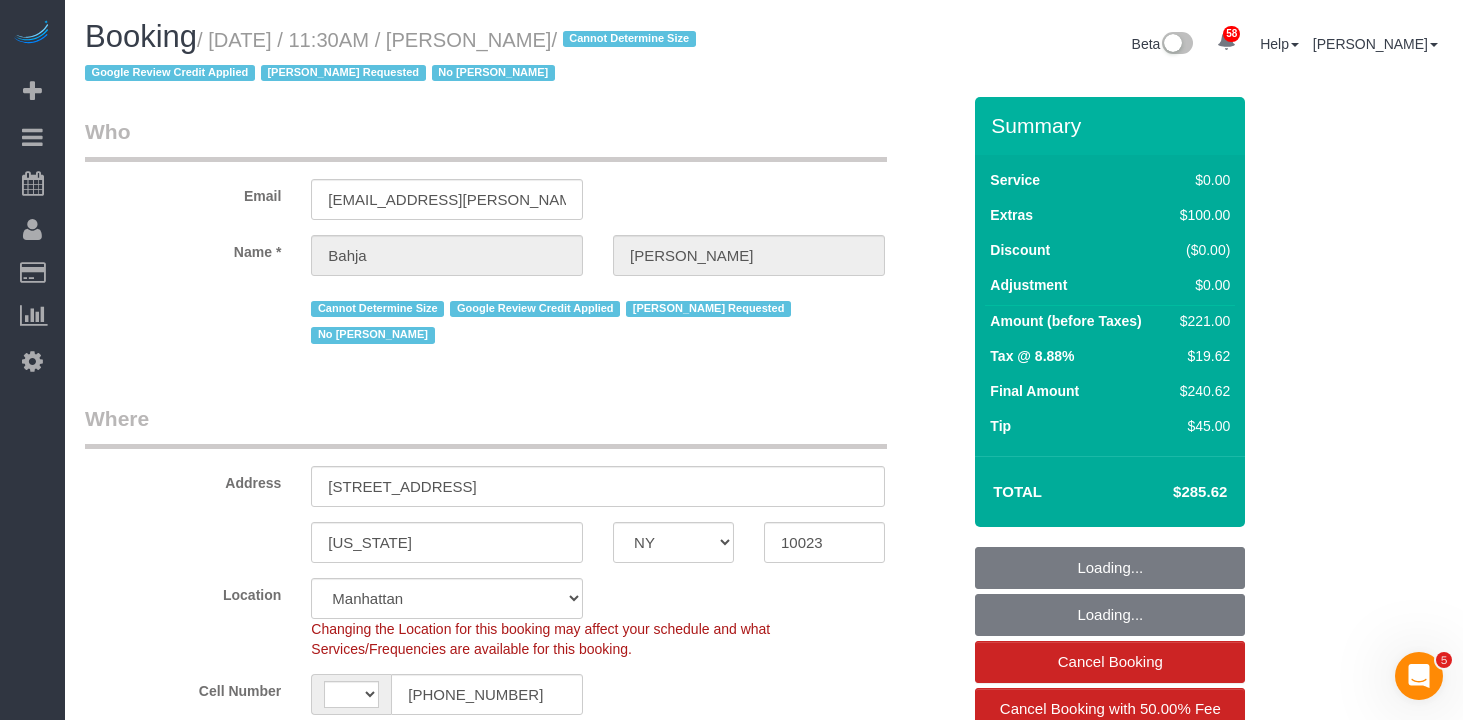 select on "string:[GEOGRAPHIC_DATA]" 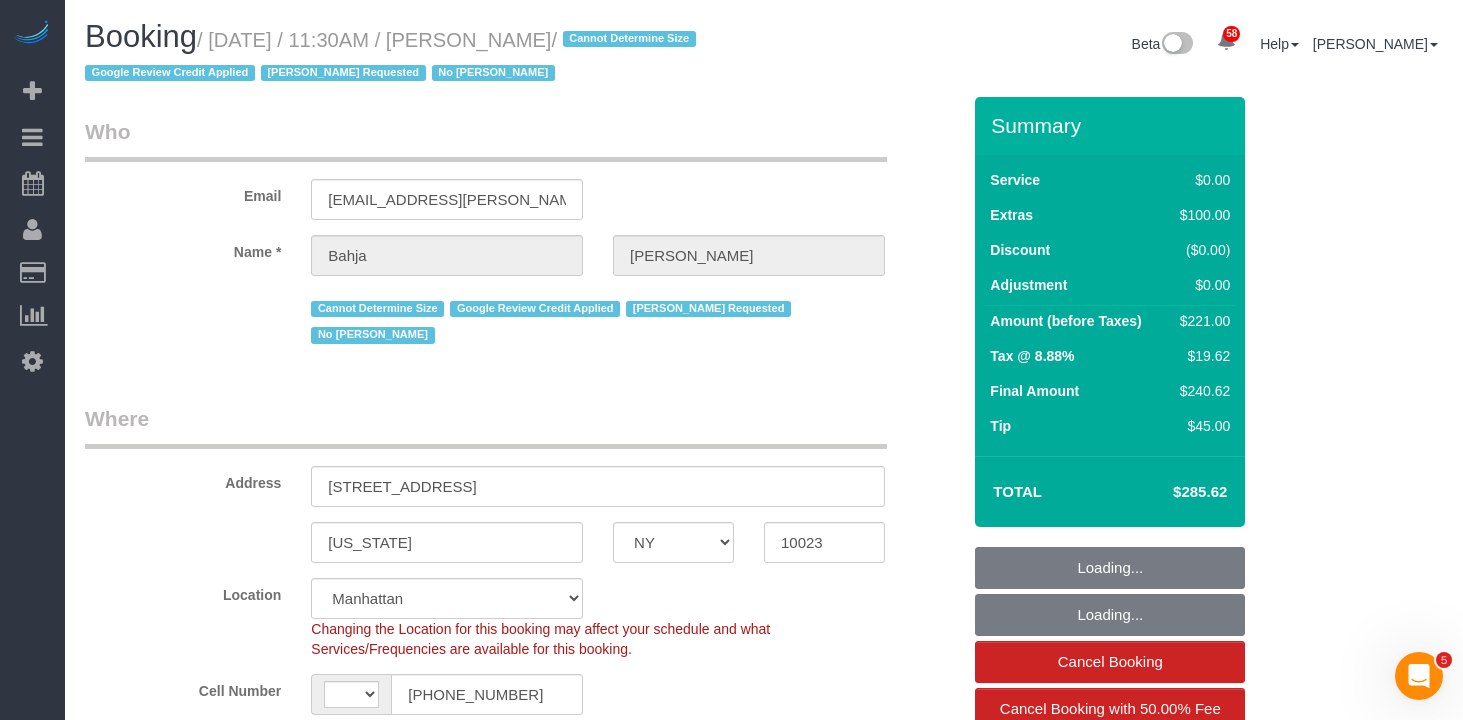 select on "string:stripe-pm_1QCQ6R4VGloSiKo7hCjl4DkS" 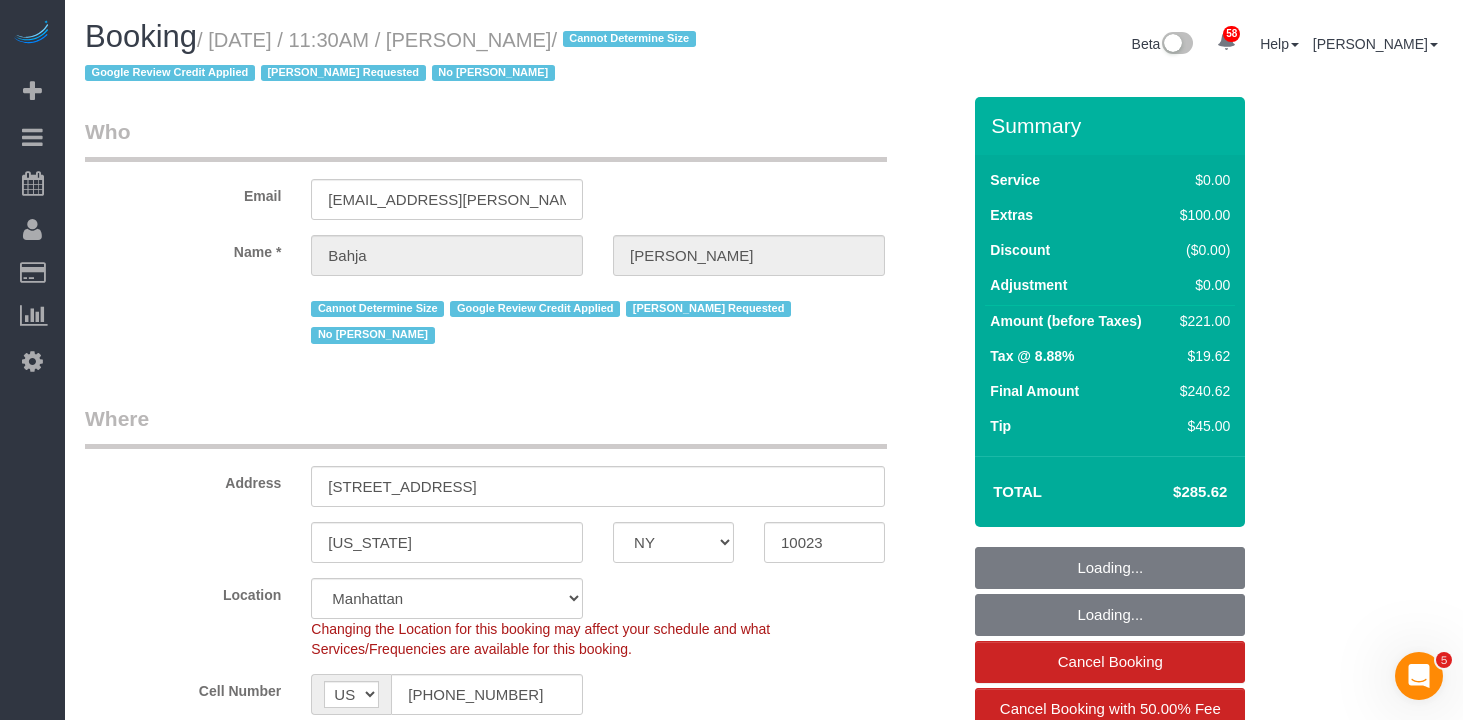 select on "object:993" 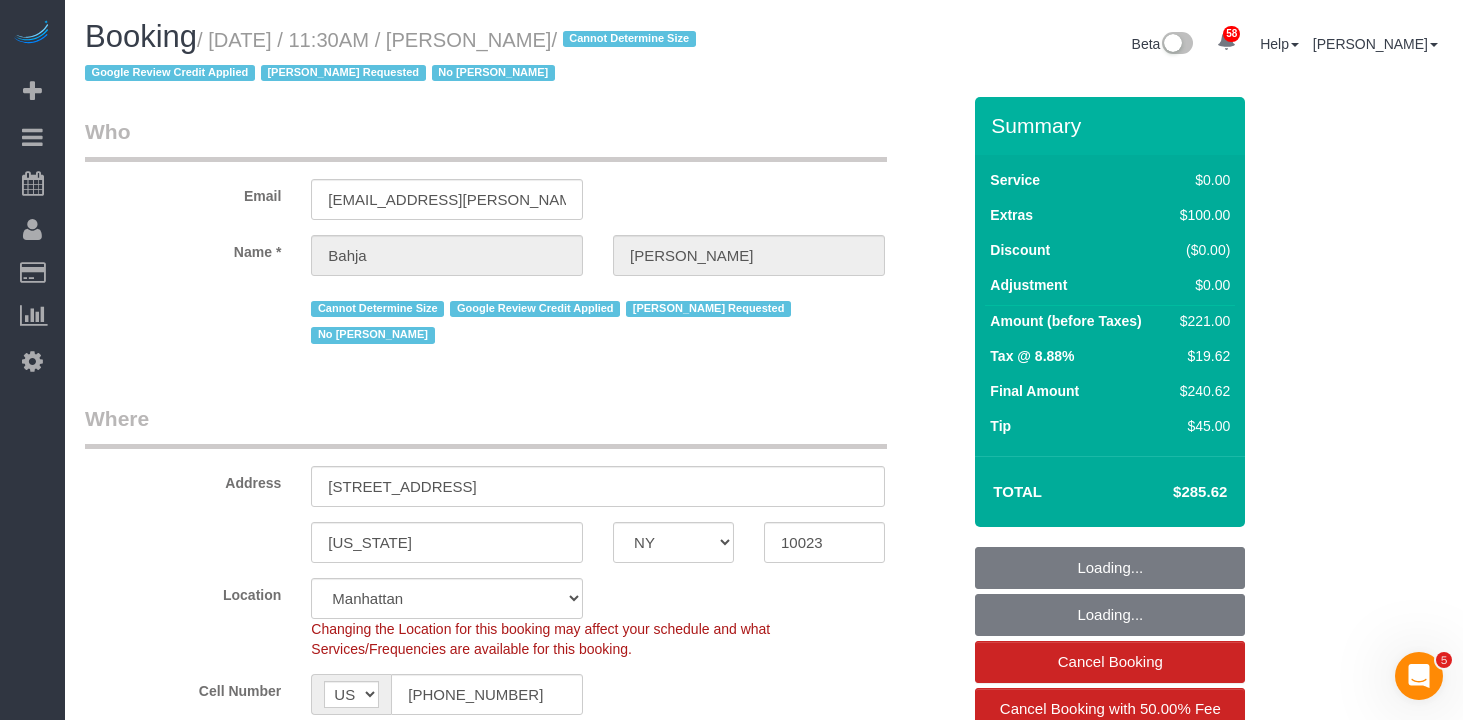 click on "Who
Email
[EMAIL_ADDRESS][PERSON_NAME][DOMAIN_NAME]
Name *
[GEOGRAPHIC_DATA][PERSON_NAME]
Cannot Determine Size
Google Review Credit Applied
[PERSON_NAME] Requested
No [PERSON_NAME]
Where
Address
[STREET_ADDRESS]
[US_STATE]
AK
AL
AR
AZ
CA
CO
CT
DC
DE
[GEOGRAPHIC_DATA]
[GEOGRAPHIC_DATA]
HI
IA
ID
IL
IN
KS
[GEOGRAPHIC_DATA]
LA
MA
MD" at bounding box center [522, 1935] 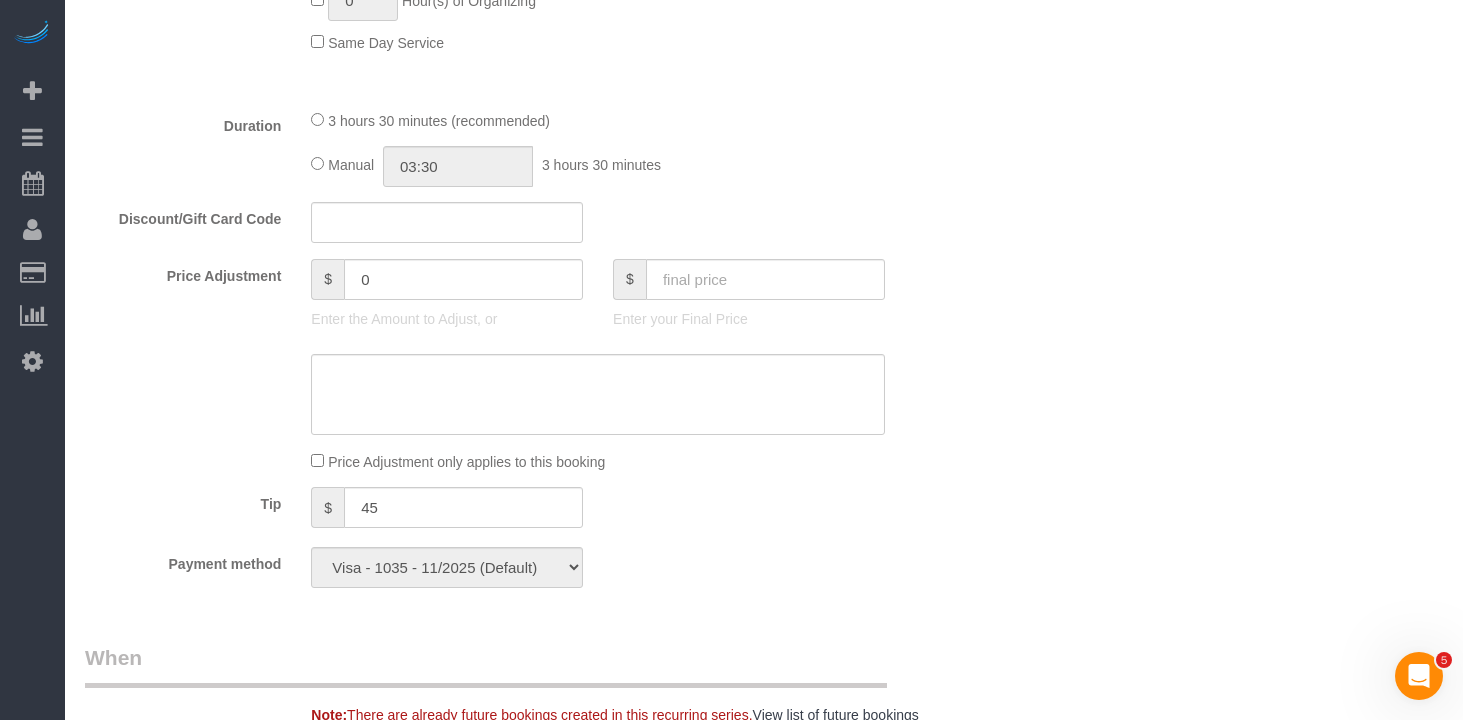 scroll, scrollTop: 1593, scrollLeft: 0, axis: vertical 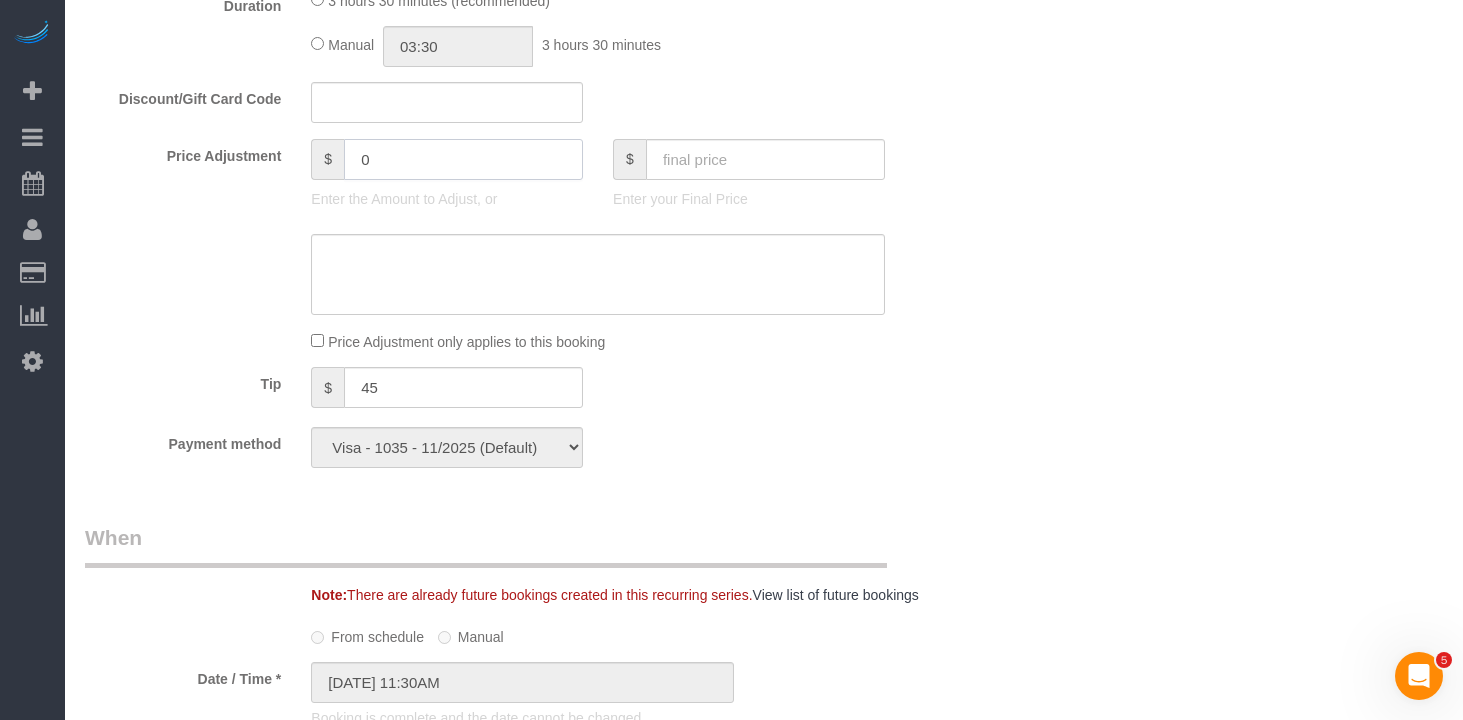 click on "0" 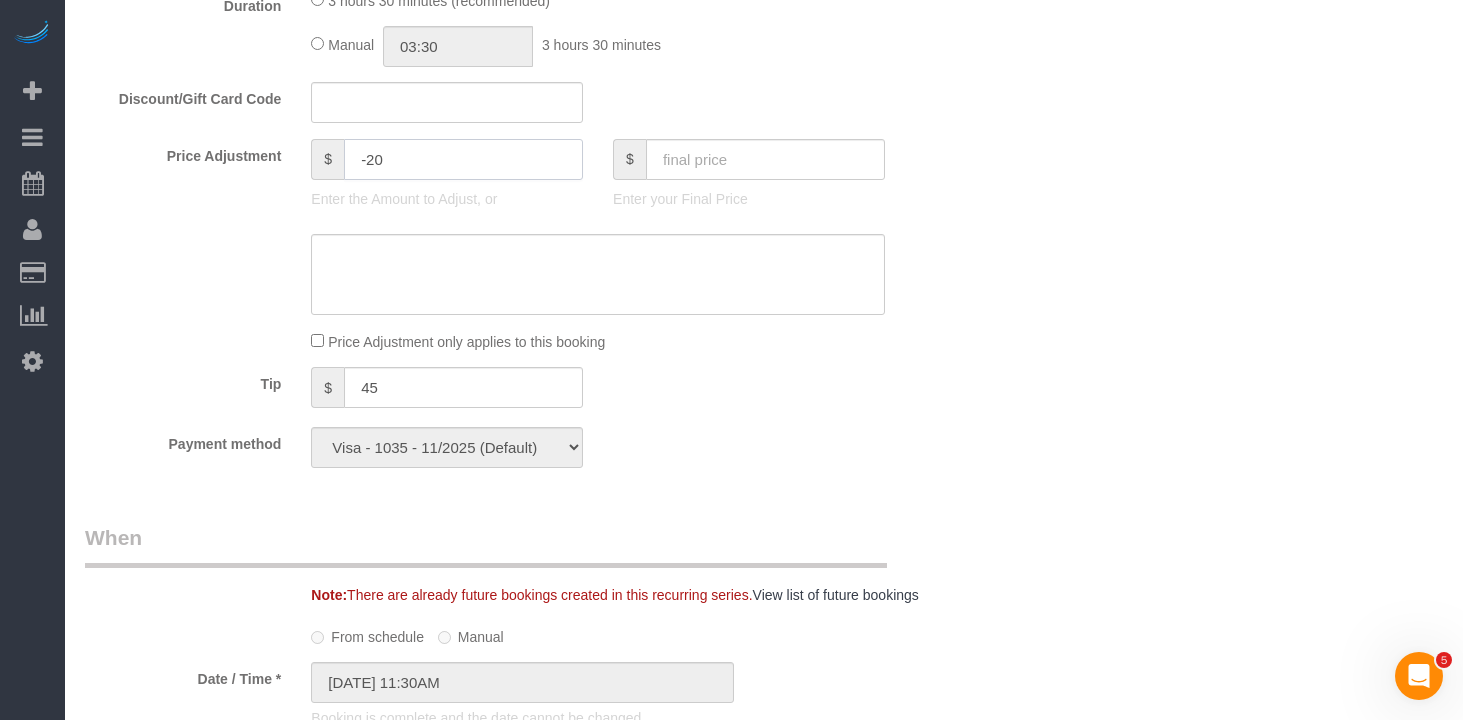 type on "-20" 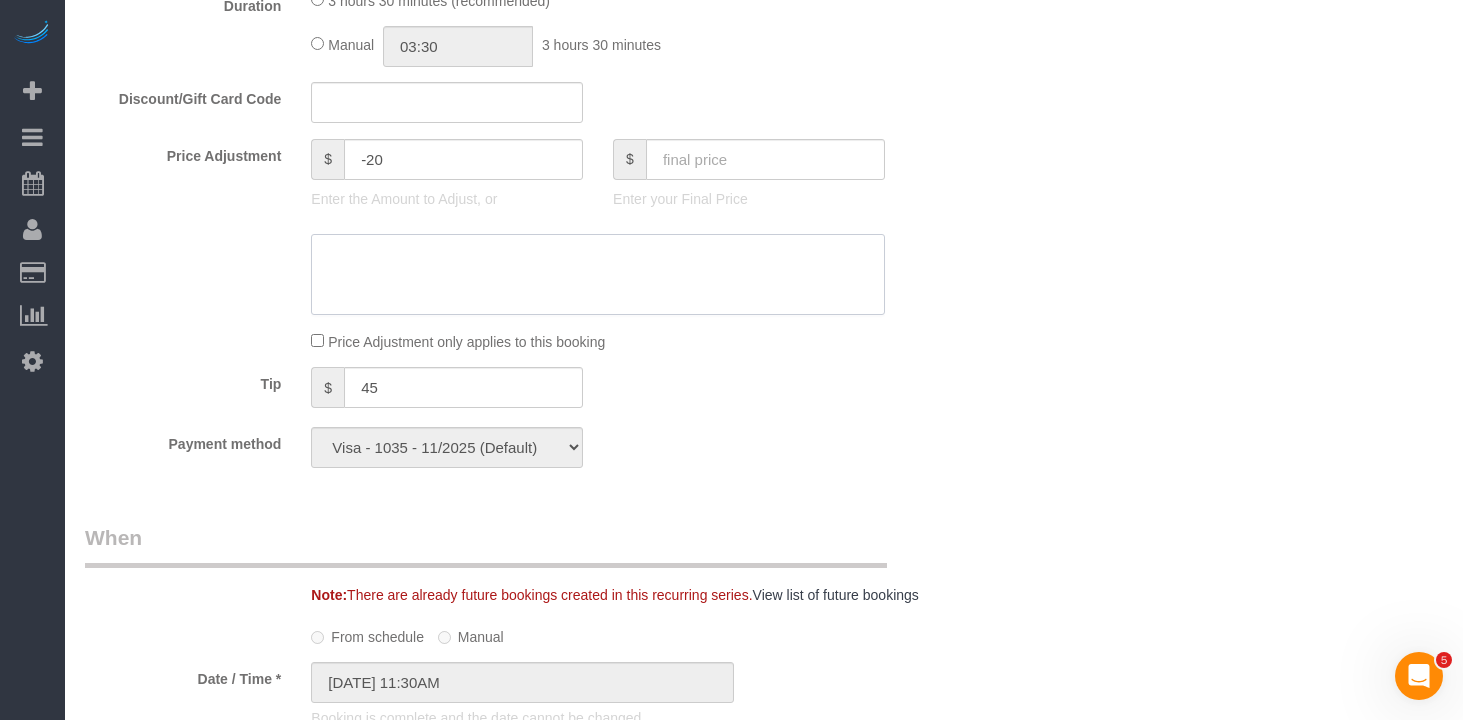 drag, startPoint x: 502, startPoint y: 244, endPoint x: 491, endPoint y: 257, distance: 17.029387 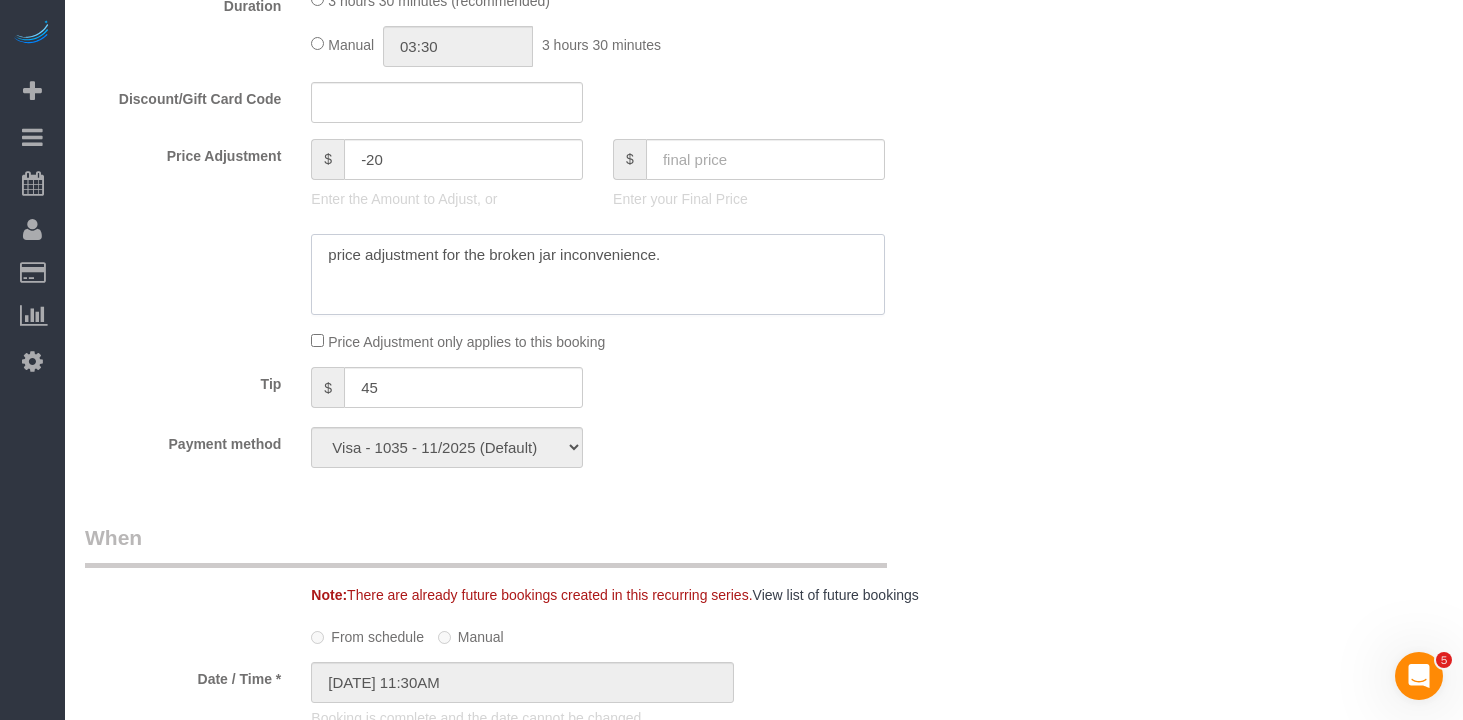 type on "price adjustment for the broken jar inconvenience." 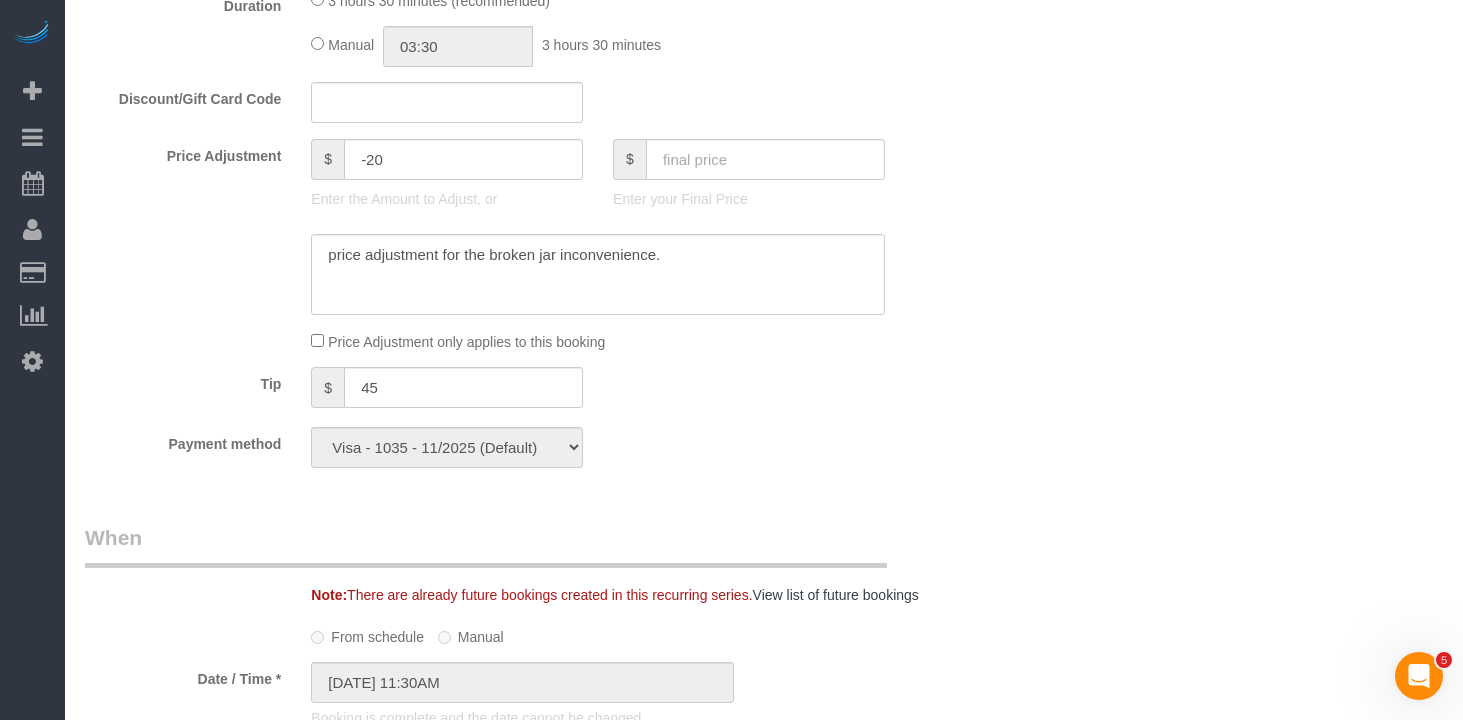click 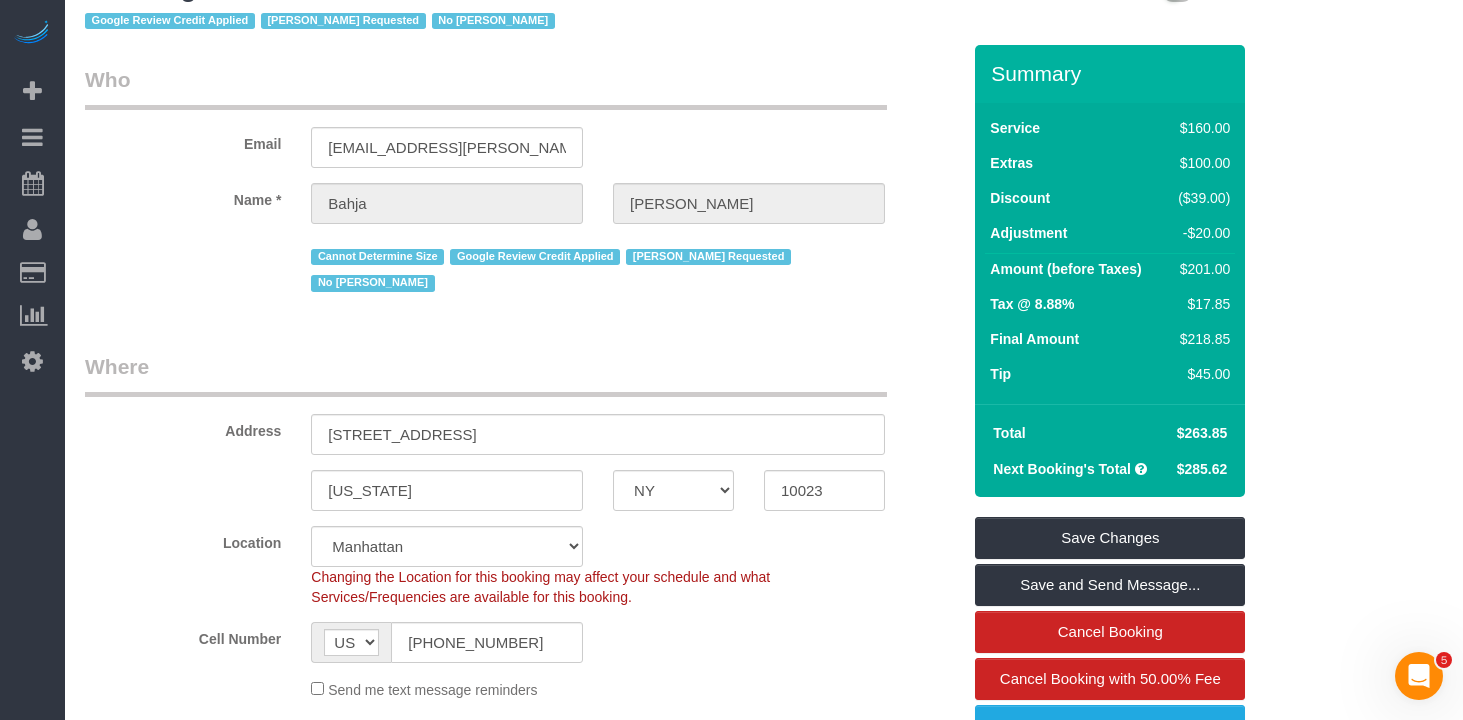 scroll, scrollTop: 0, scrollLeft: 0, axis: both 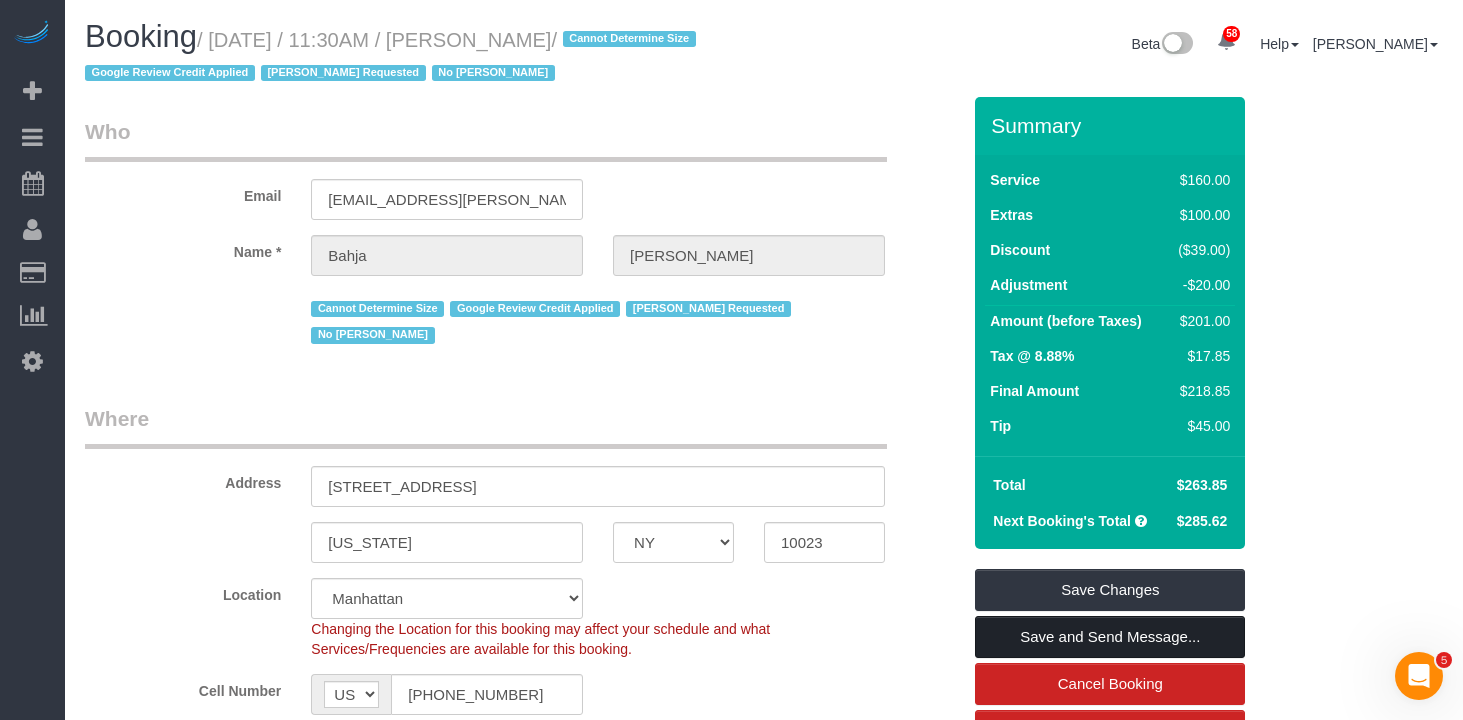 click on "Save and Send Message..." at bounding box center (1110, 637) 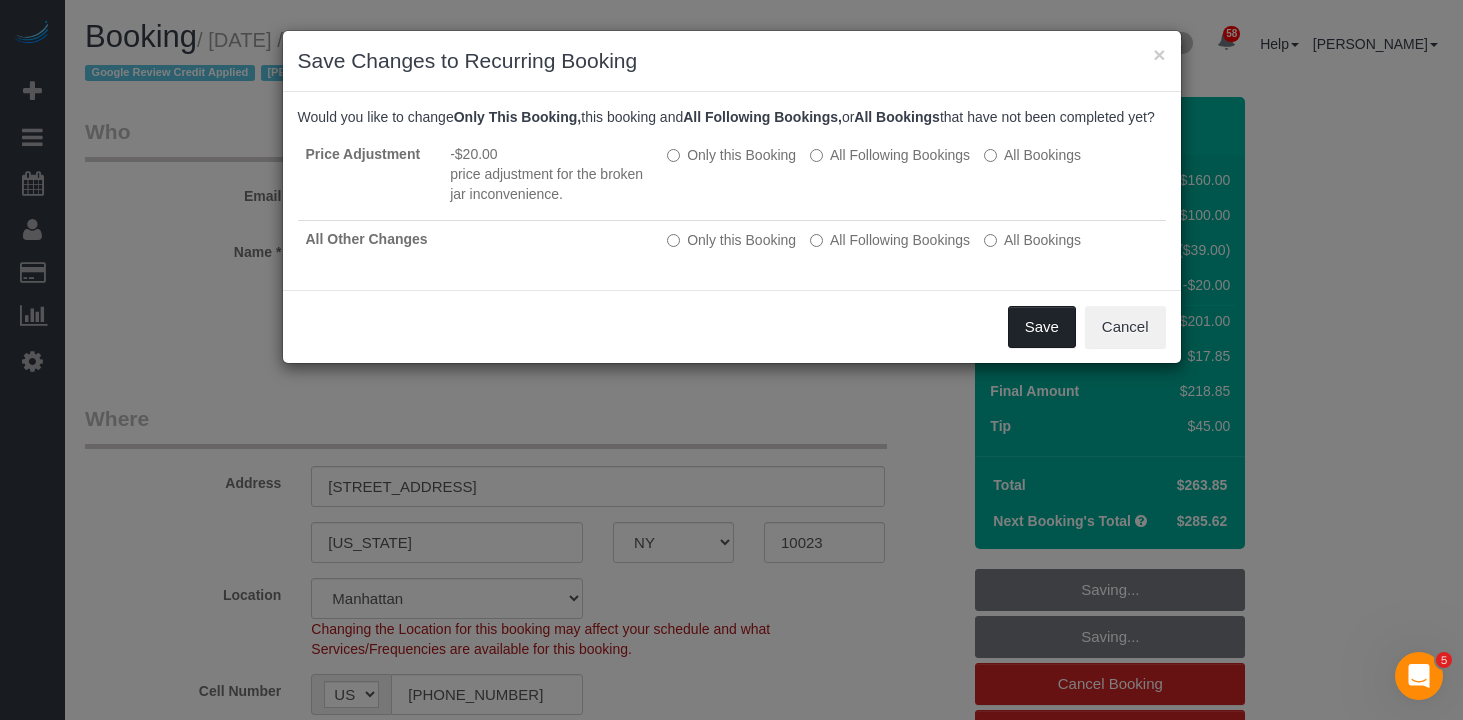 click on "Save" at bounding box center (1042, 327) 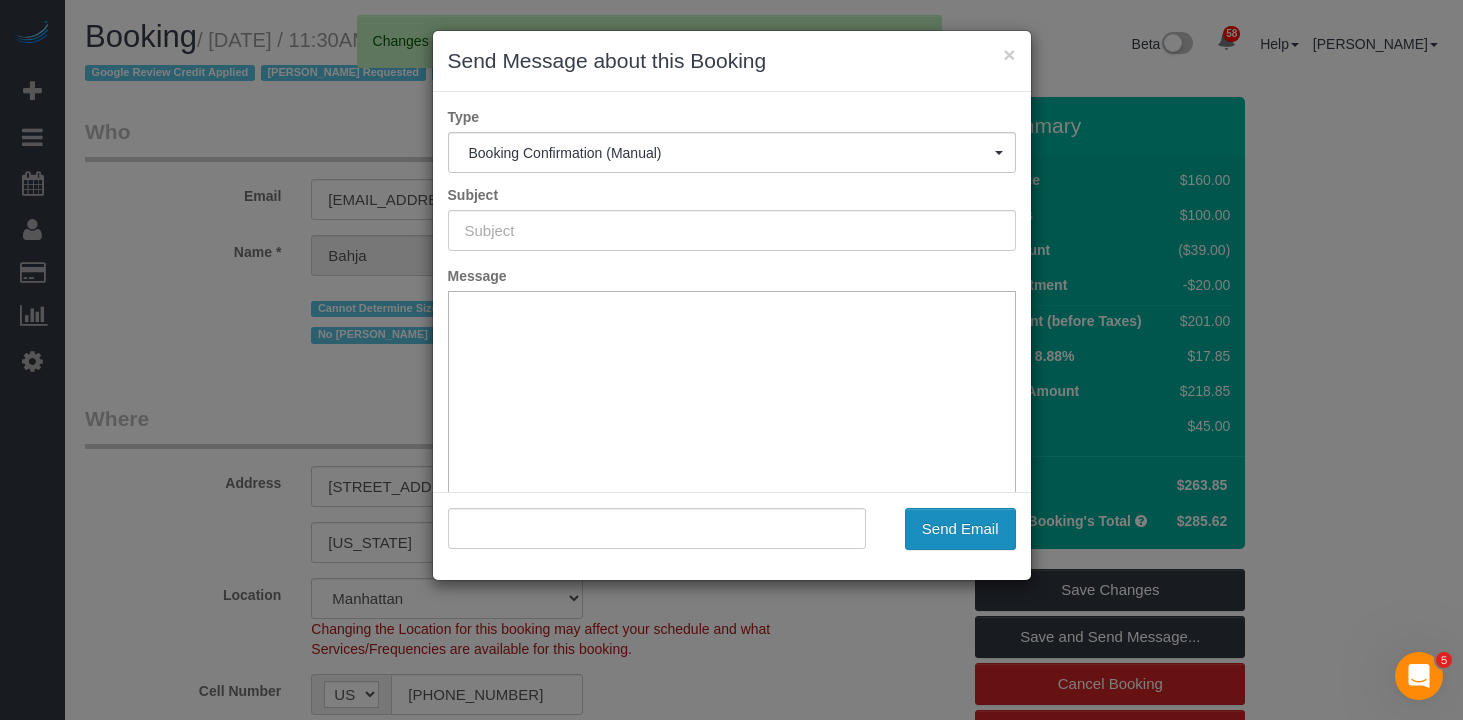 scroll, scrollTop: 0, scrollLeft: 0, axis: both 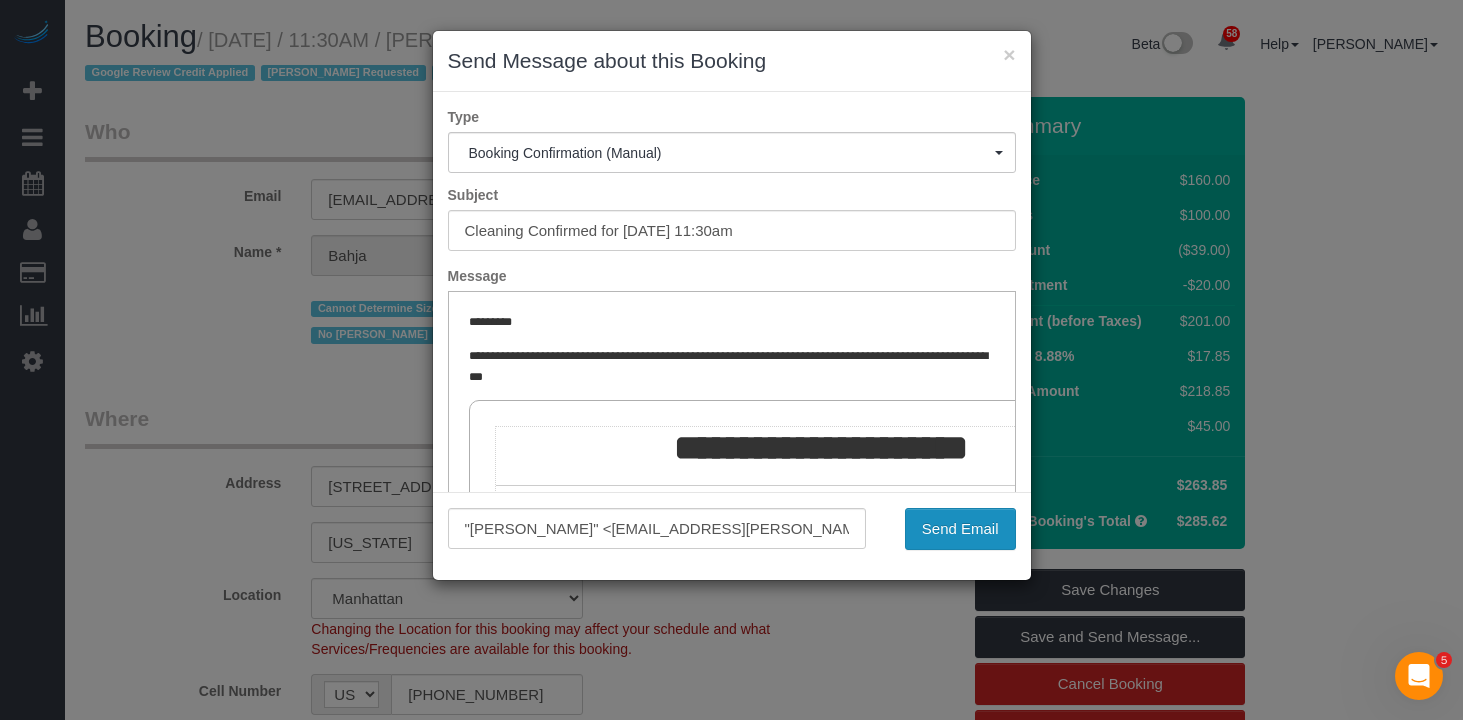 click on "Send Email" at bounding box center (960, 529) 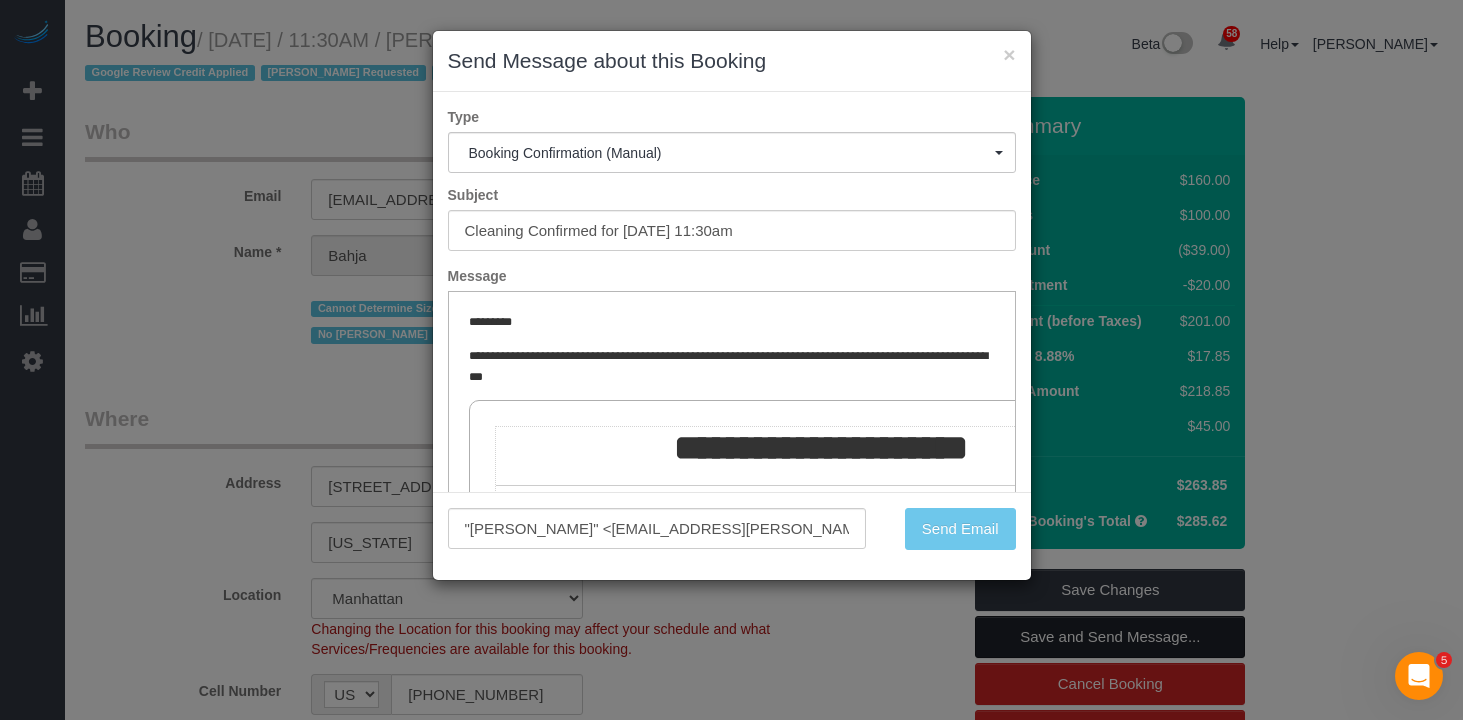 scroll, scrollTop: 10, scrollLeft: 0, axis: vertical 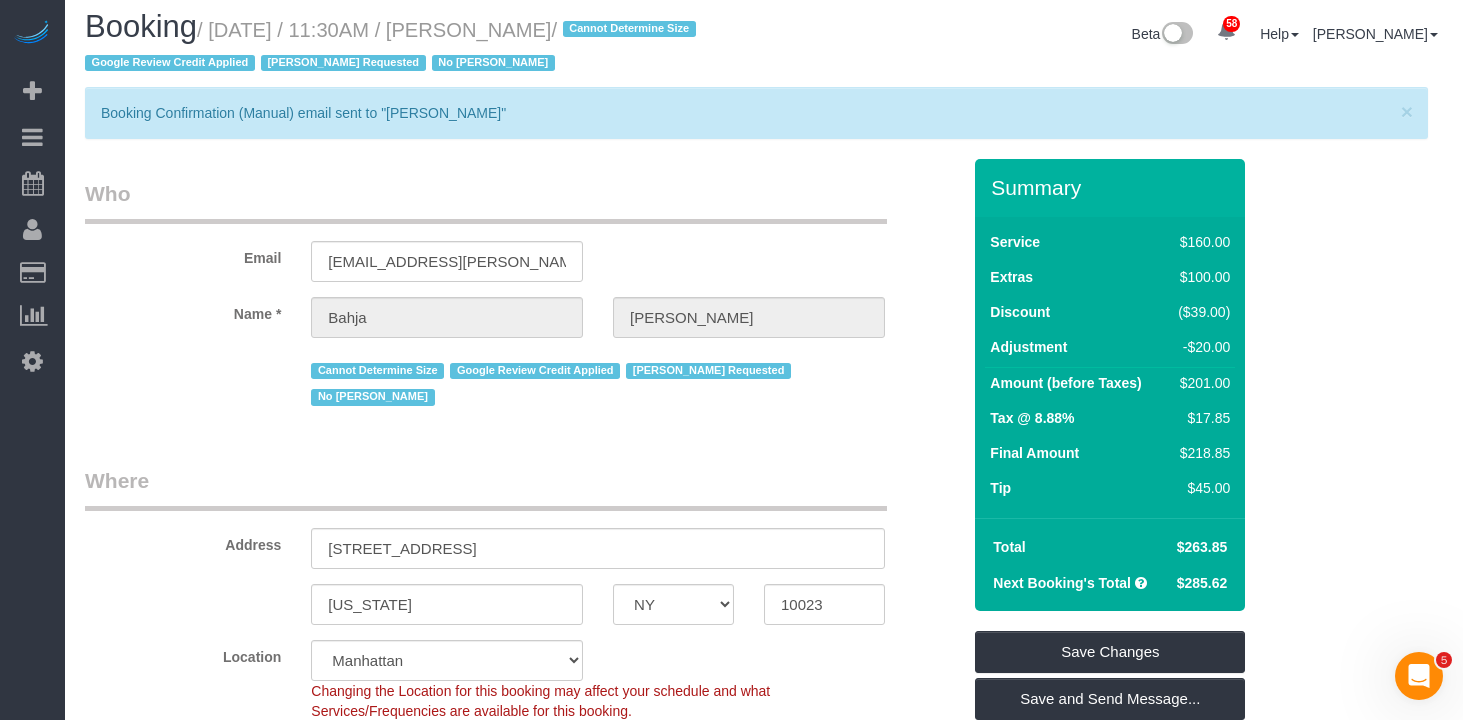 click on "Who" at bounding box center (486, 201) 